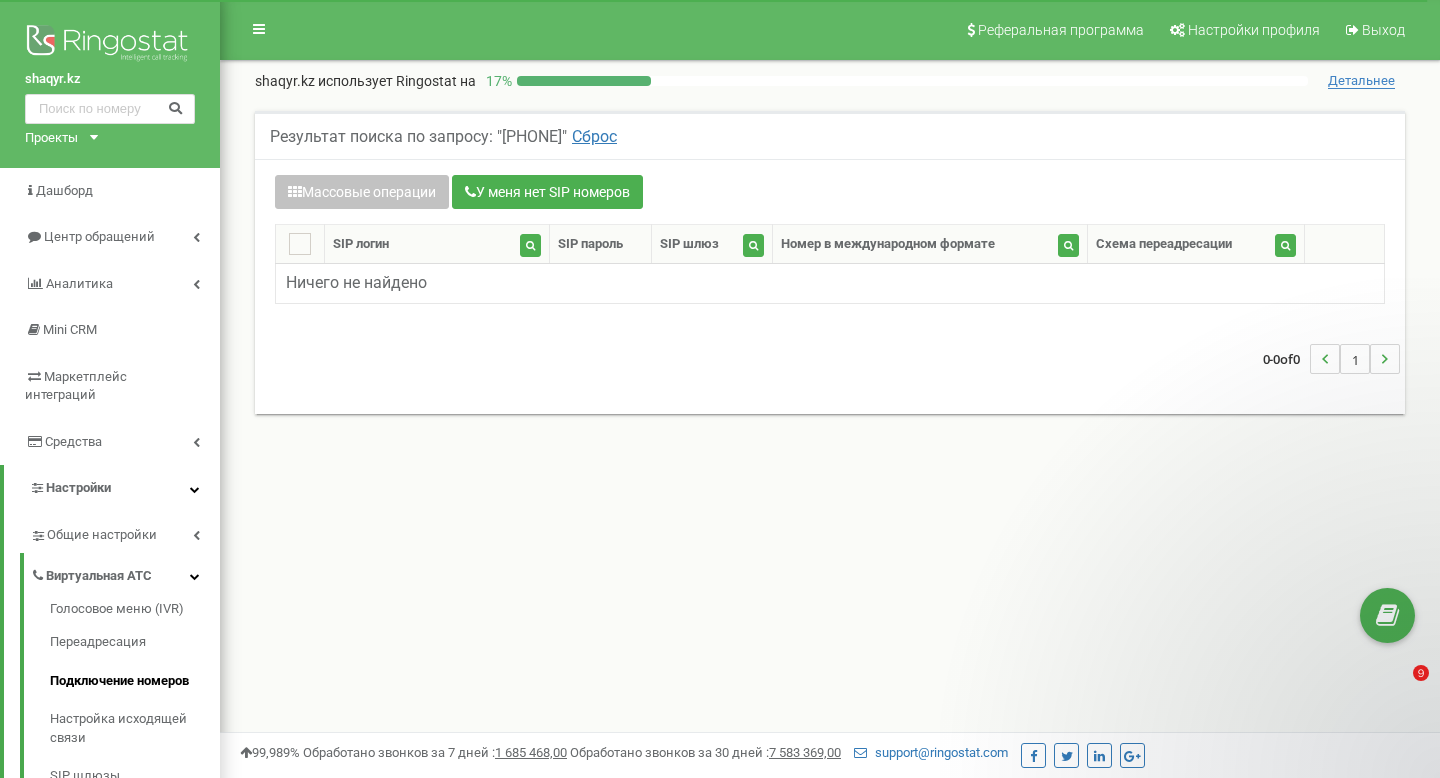 scroll, scrollTop: 0, scrollLeft: 0, axis: both 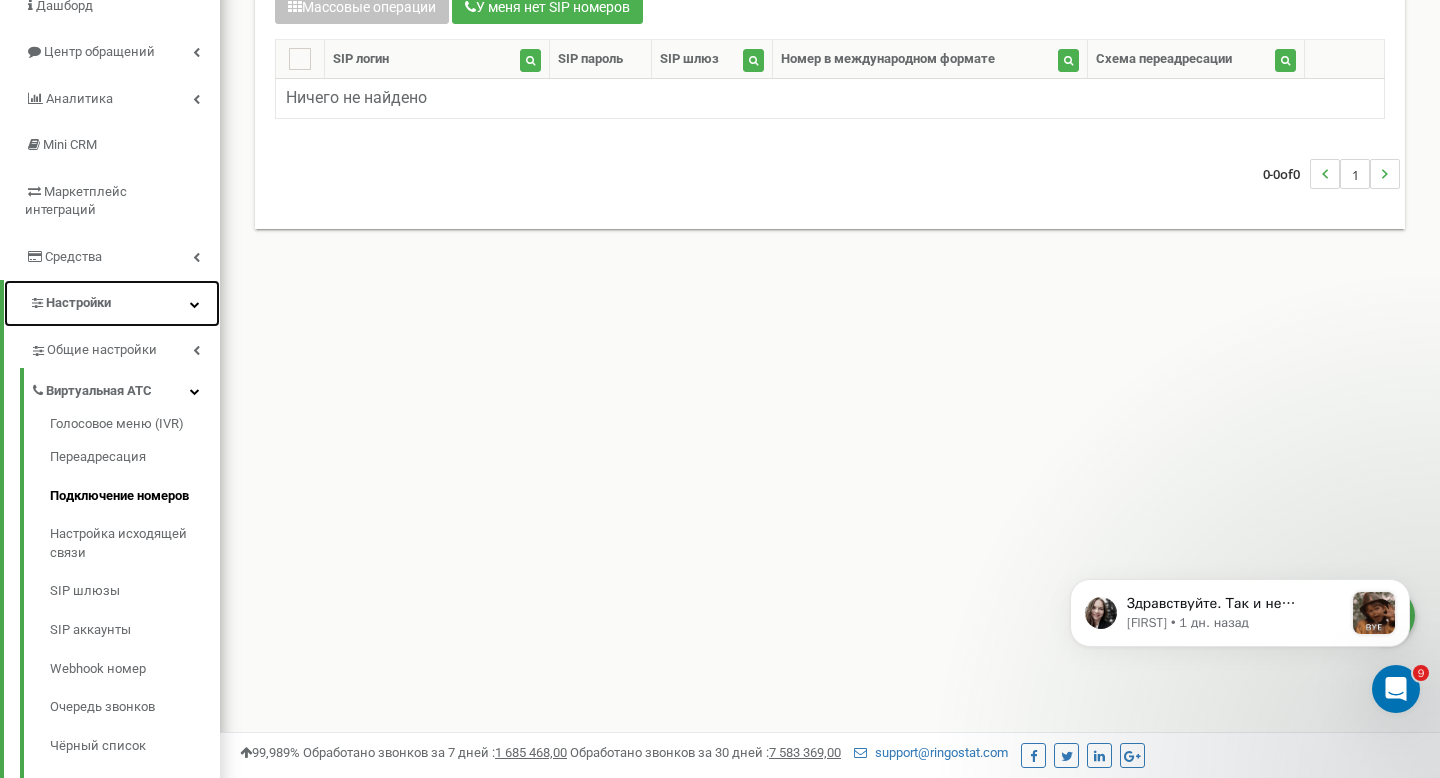 click on "Настройки" at bounding box center (112, 303) 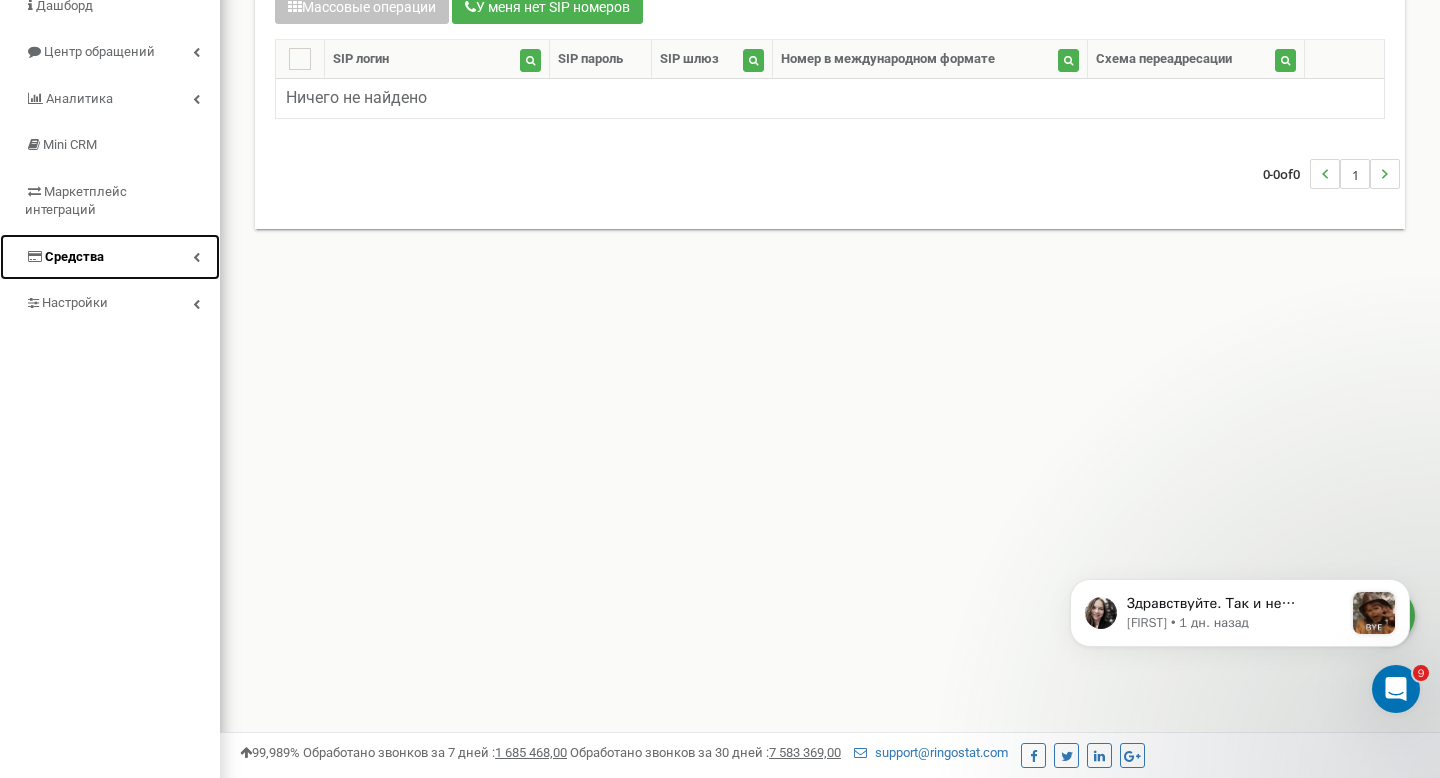 click on "Средства" at bounding box center (110, 257) 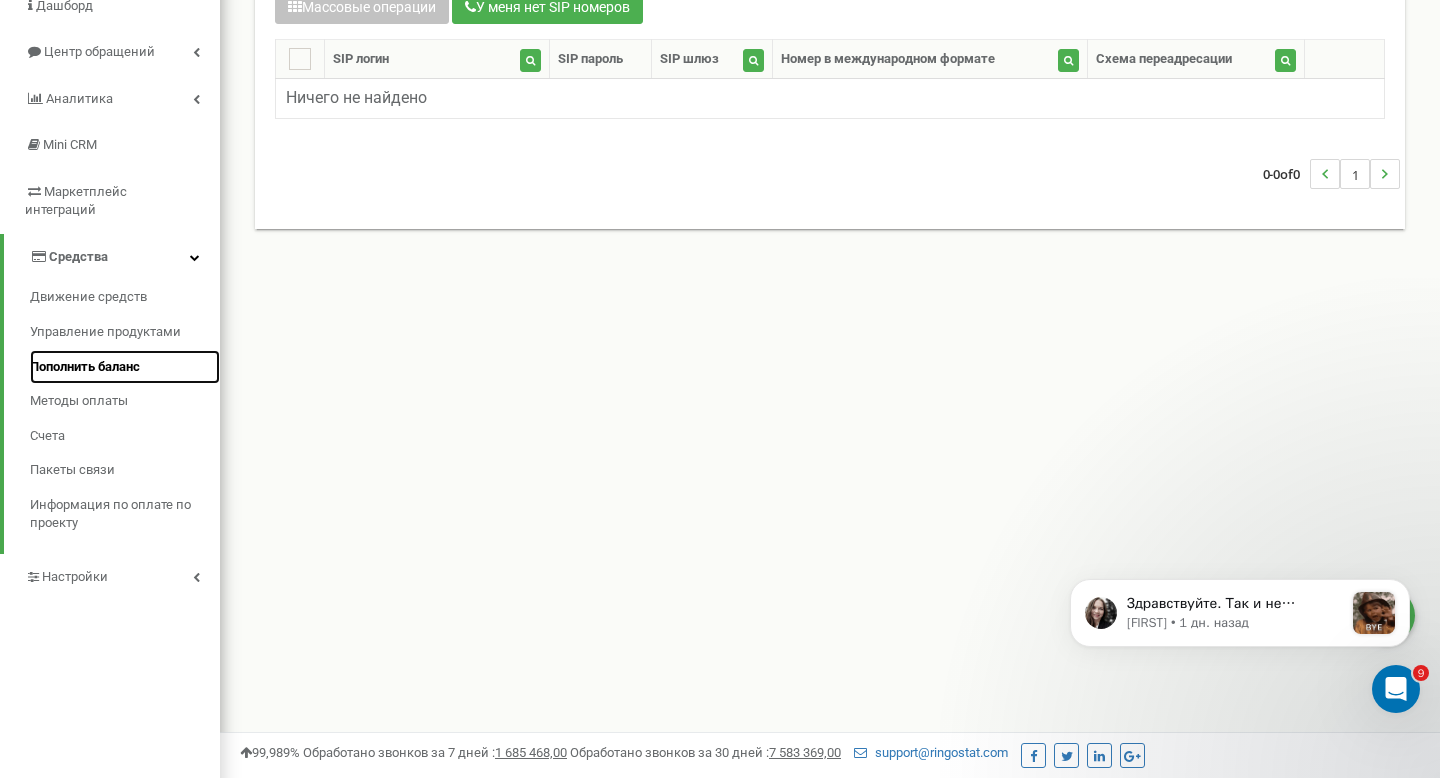click on "Пополнить баланс" at bounding box center (85, 367) 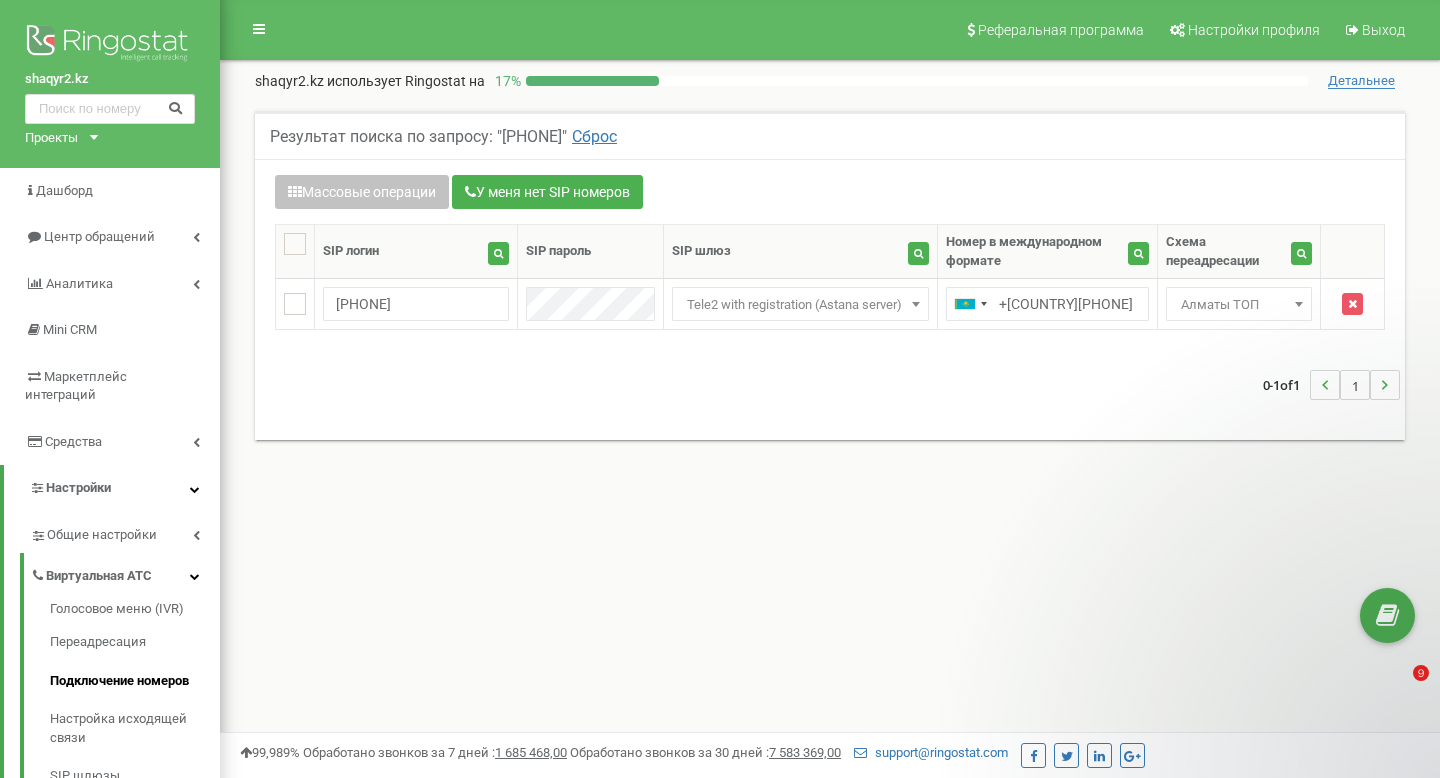 scroll, scrollTop: 0, scrollLeft: 0, axis: both 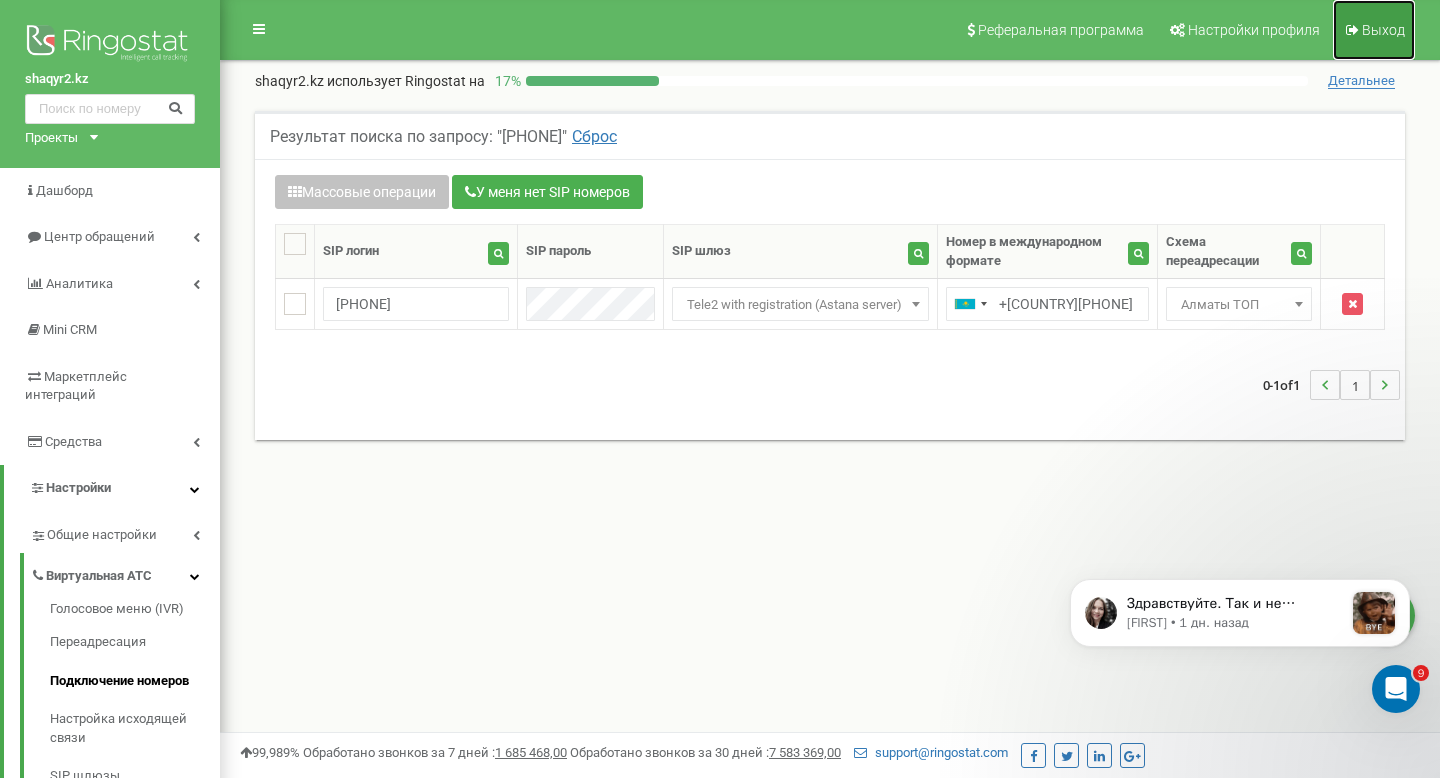 click on "Выход" at bounding box center [1383, 30] 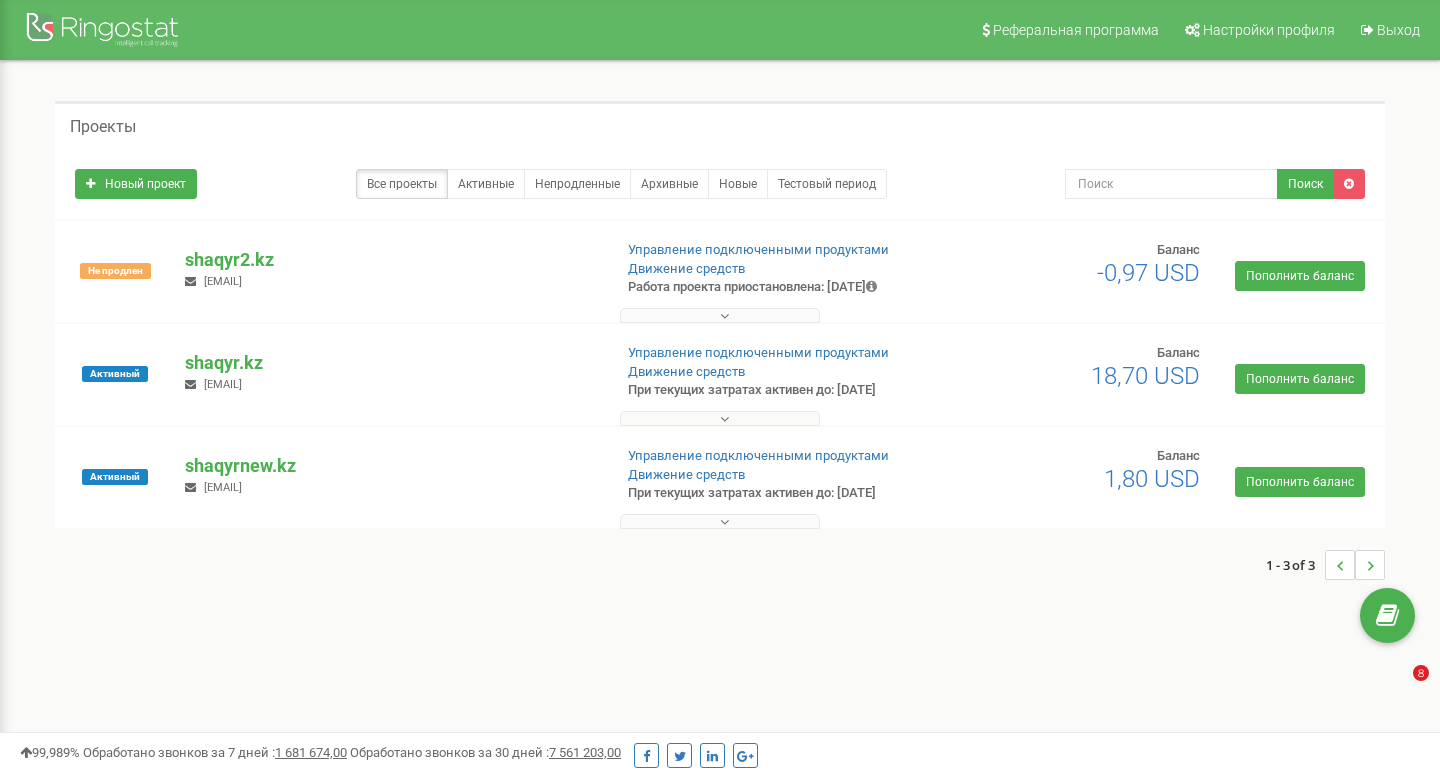 scroll, scrollTop: 0, scrollLeft: 0, axis: both 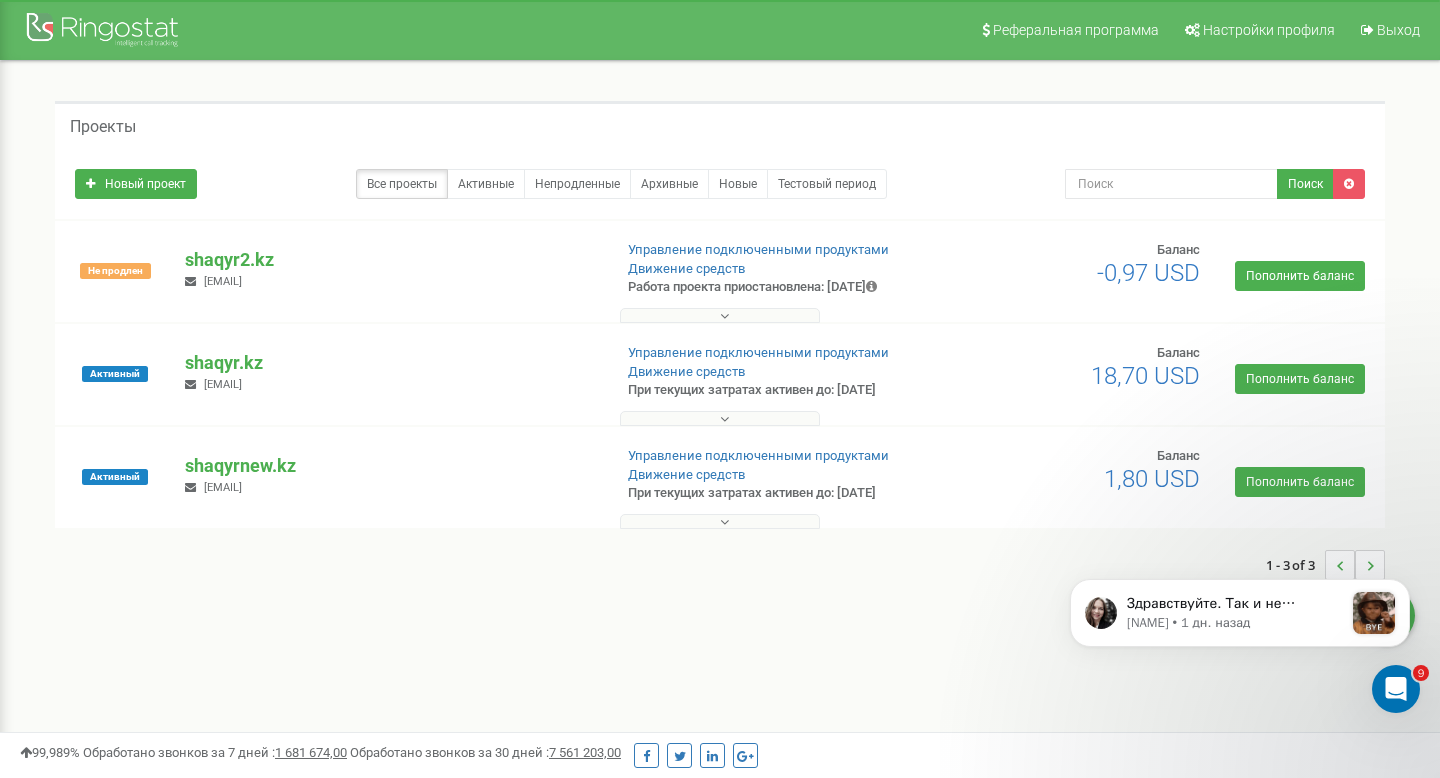 click at bounding box center (720, 418) 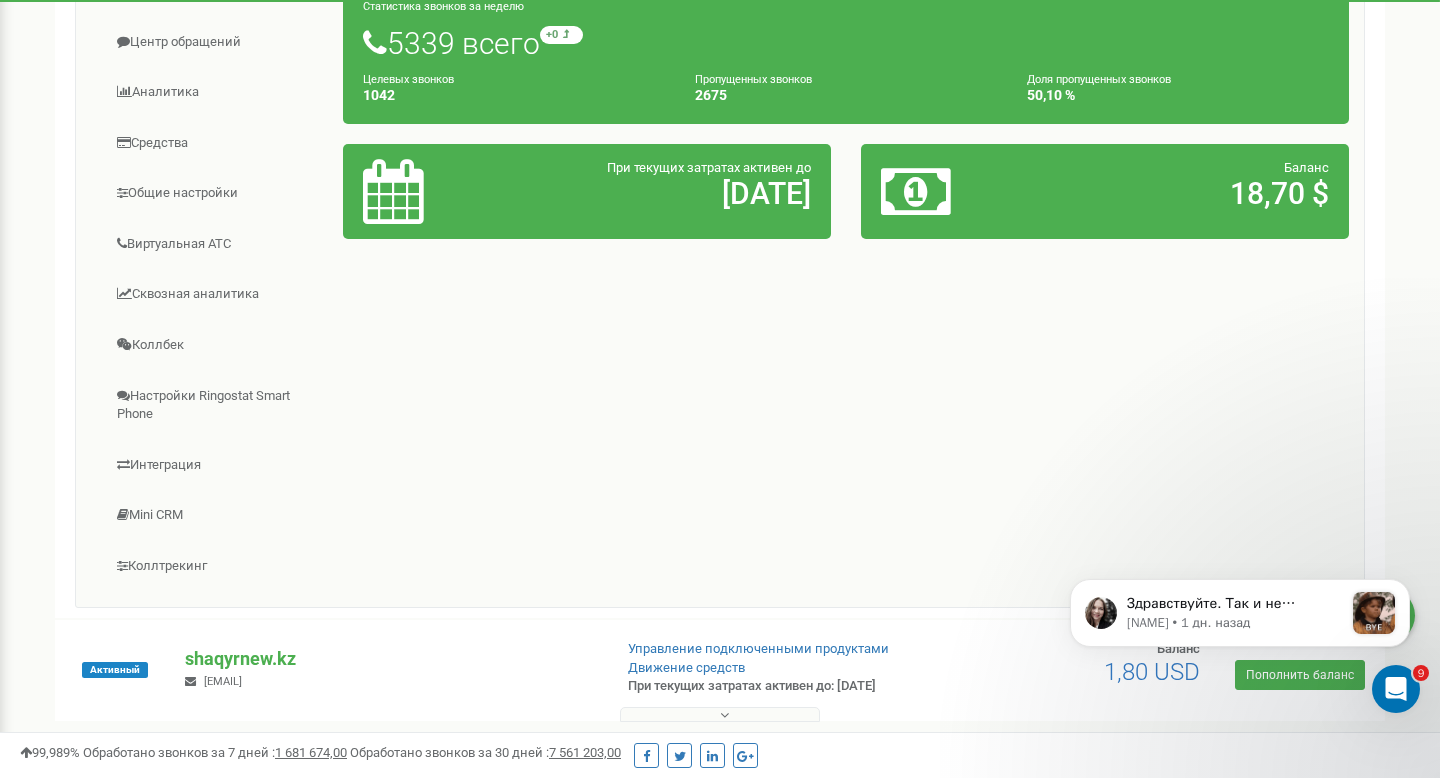 scroll, scrollTop: 529, scrollLeft: 0, axis: vertical 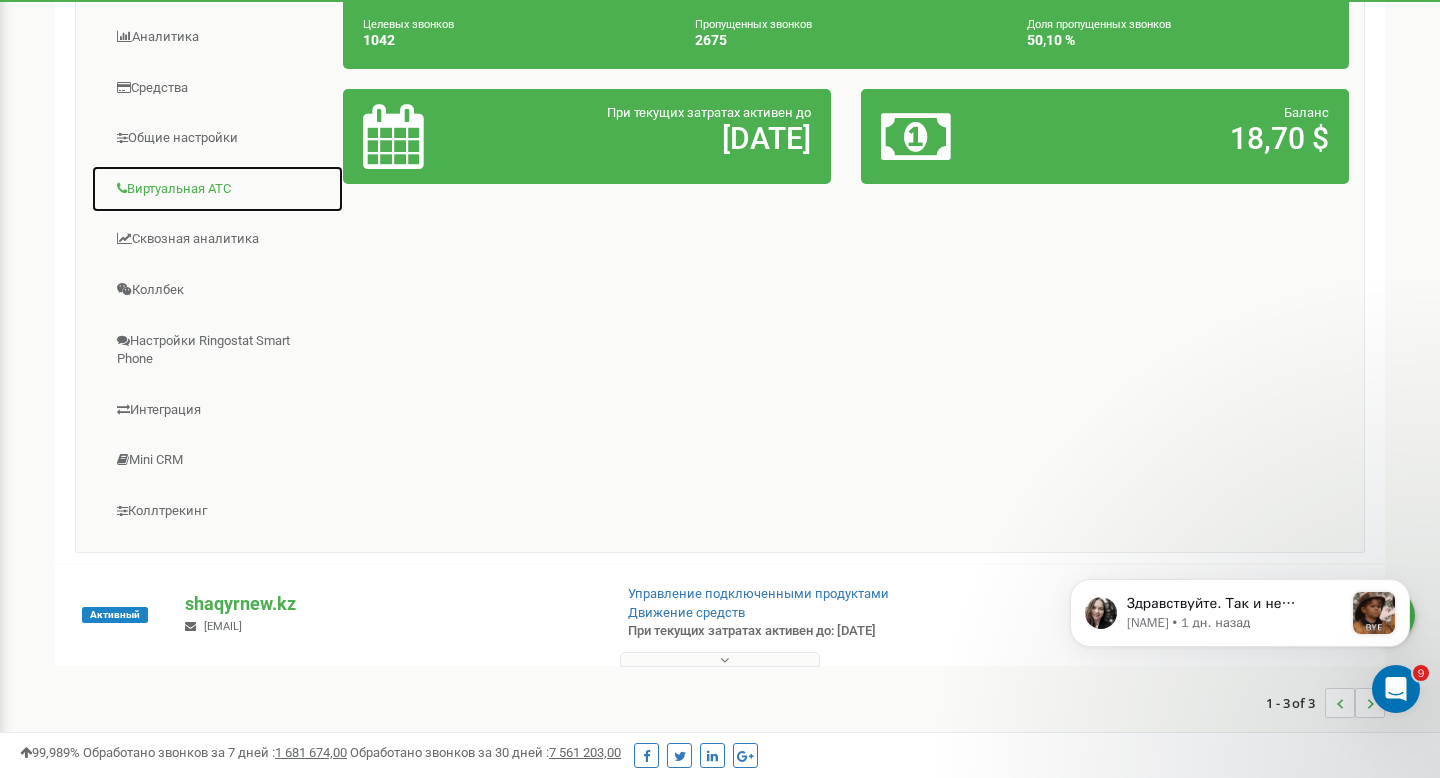 click on "Виртуальная АТС" at bounding box center (217, 189) 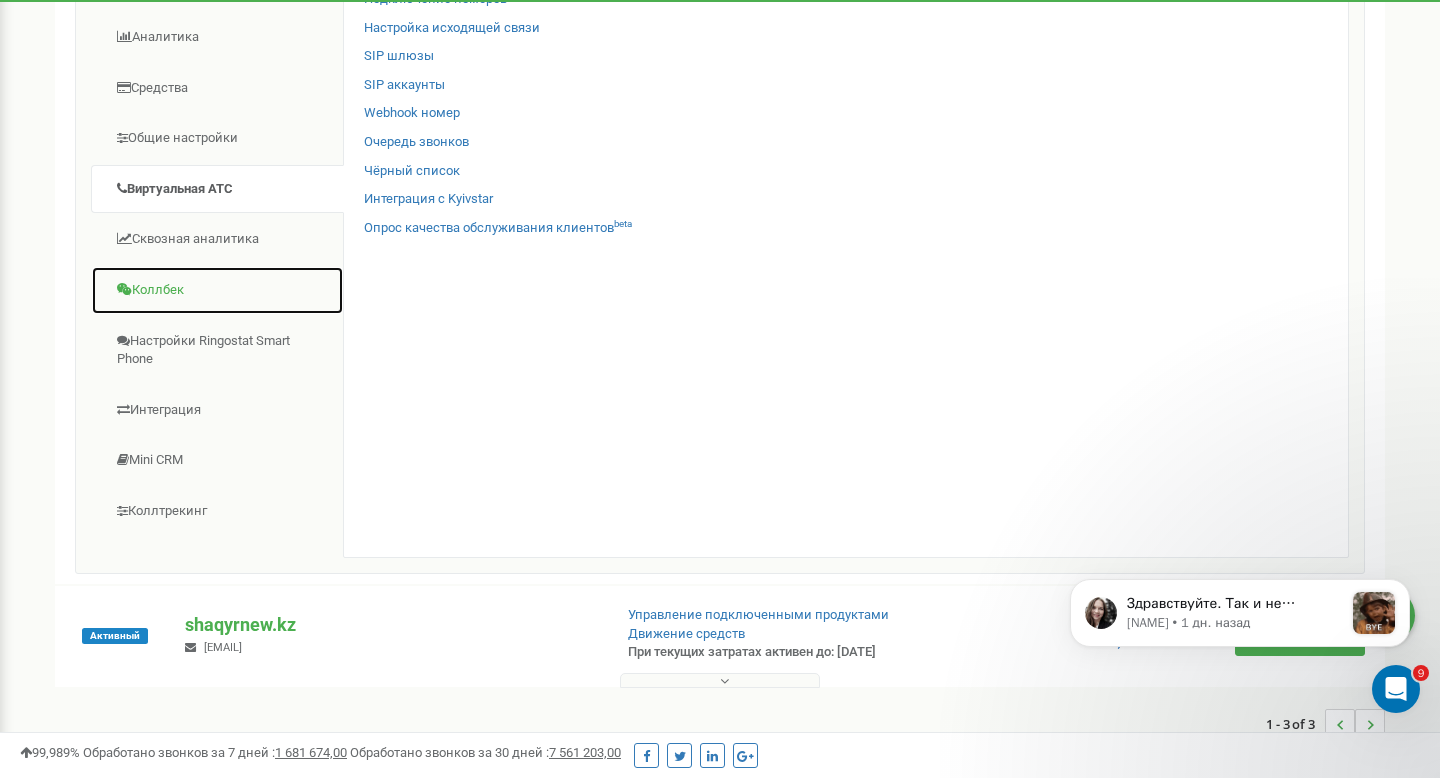 click on "Коллбек" at bounding box center (217, 290) 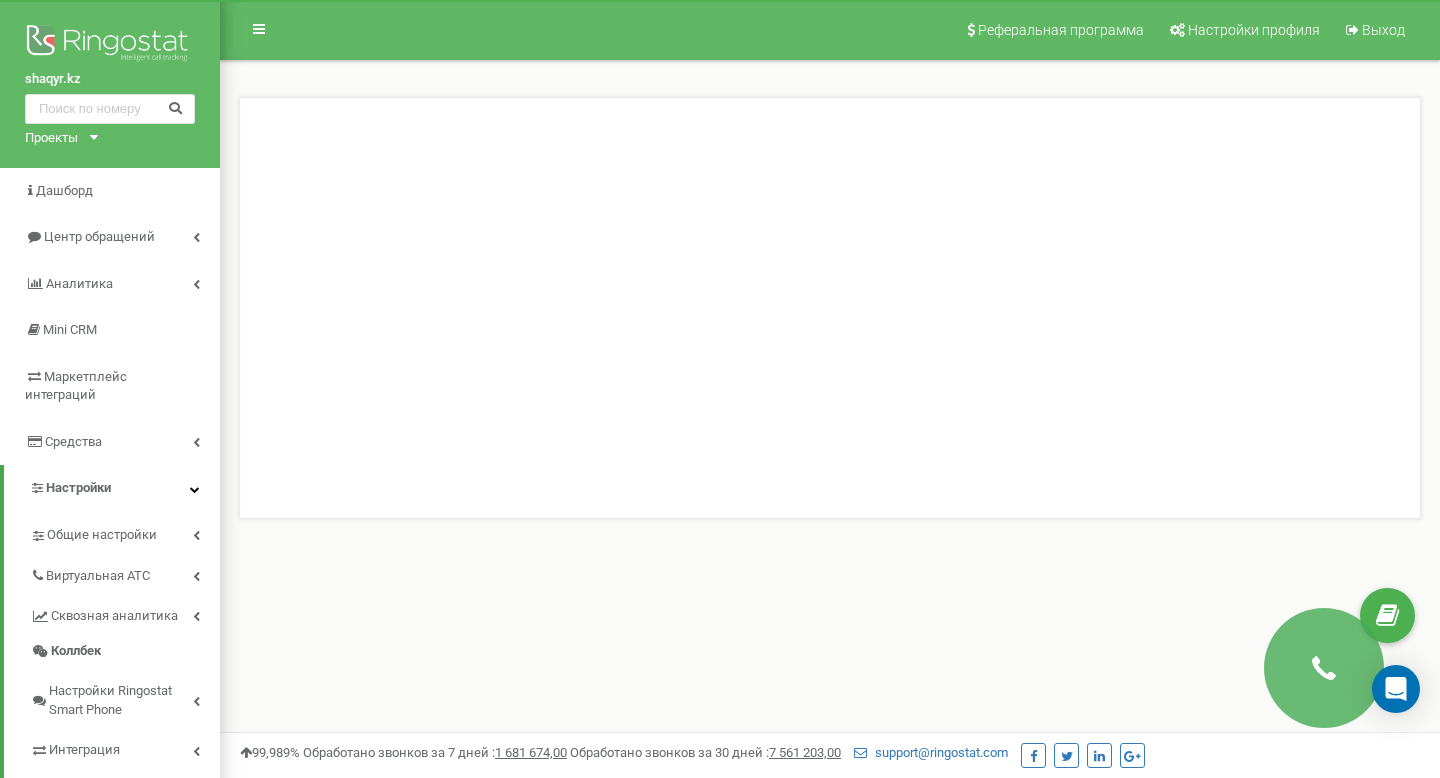 scroll, scrollTop: 0, scrollLeft: 0, axis: both 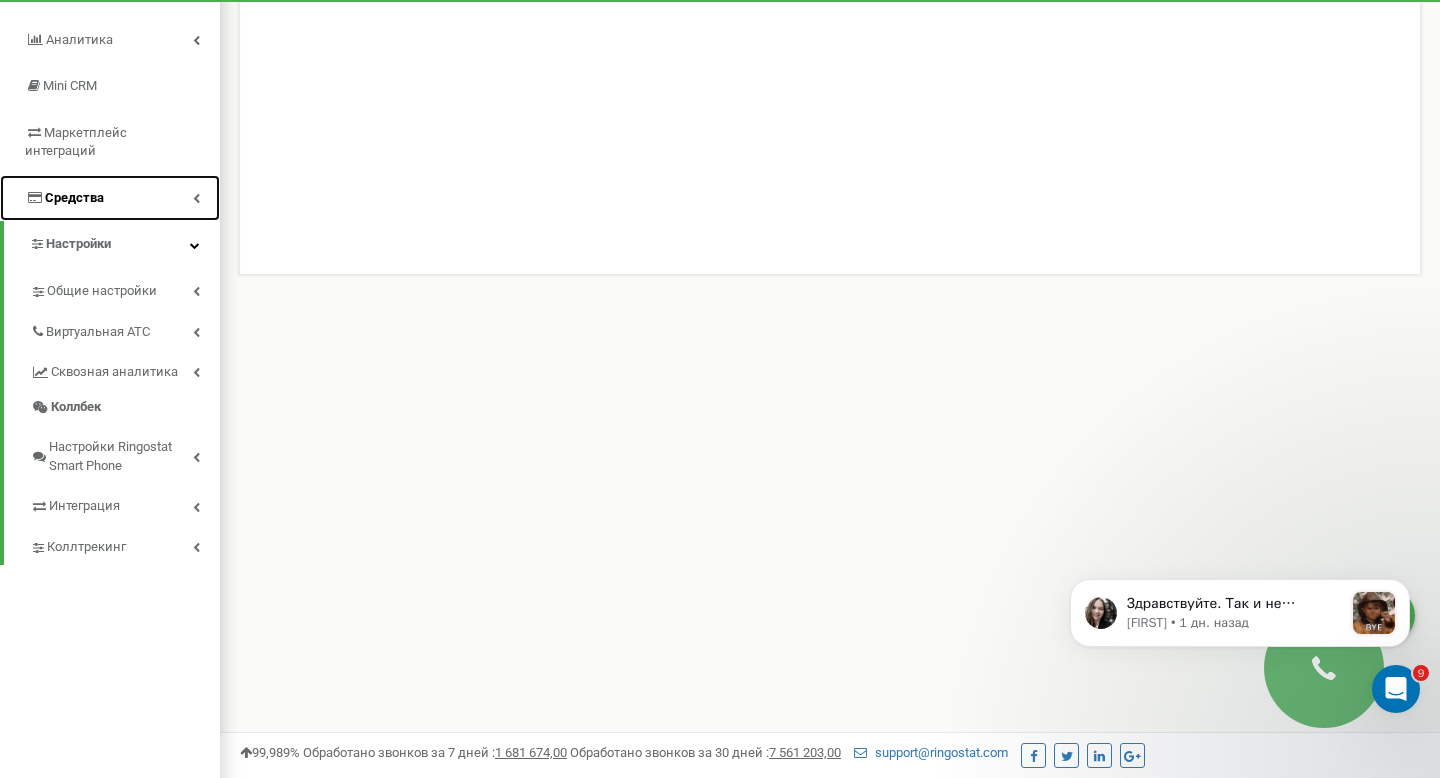 click on "Средства" at bounding box center (110, 198) 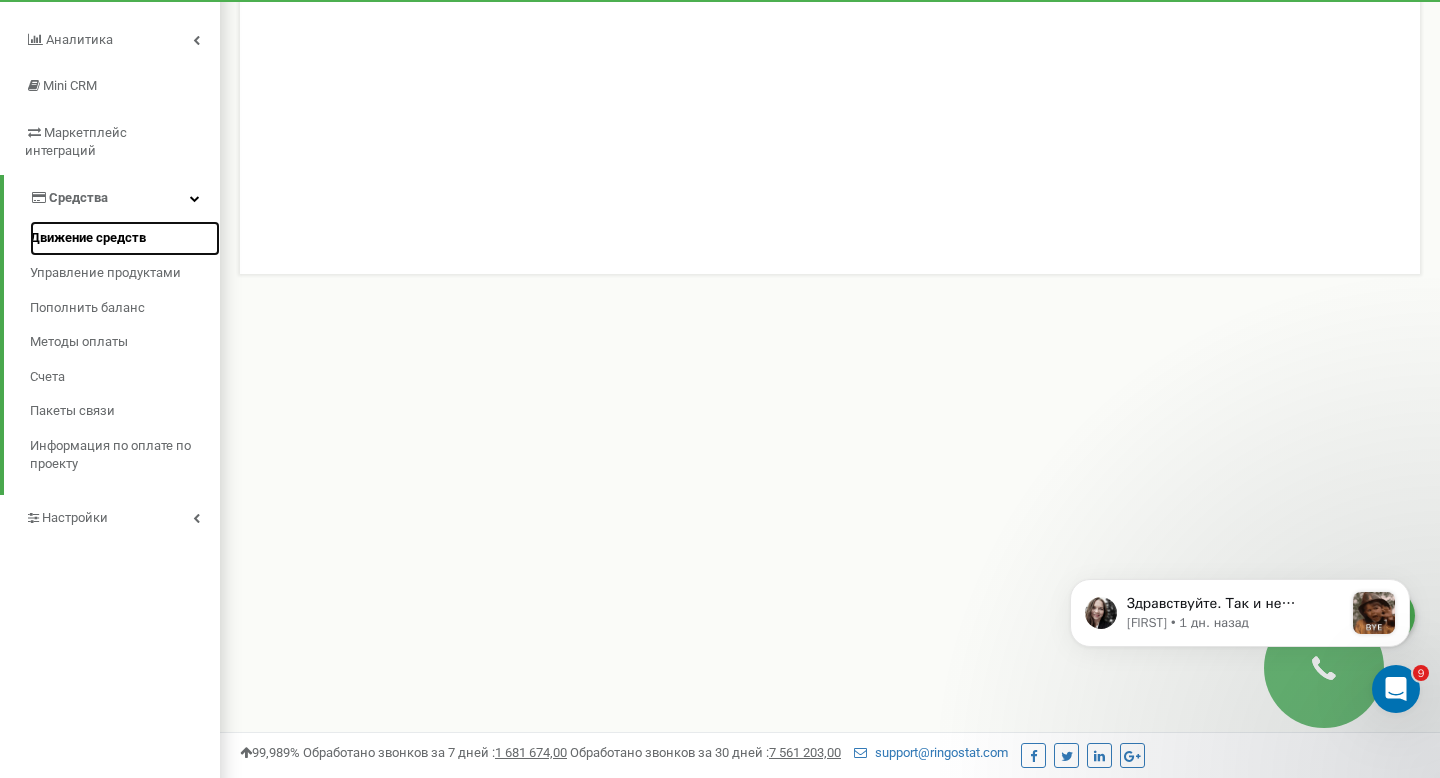click on "Движение средств" at bounding box center [88, 238] 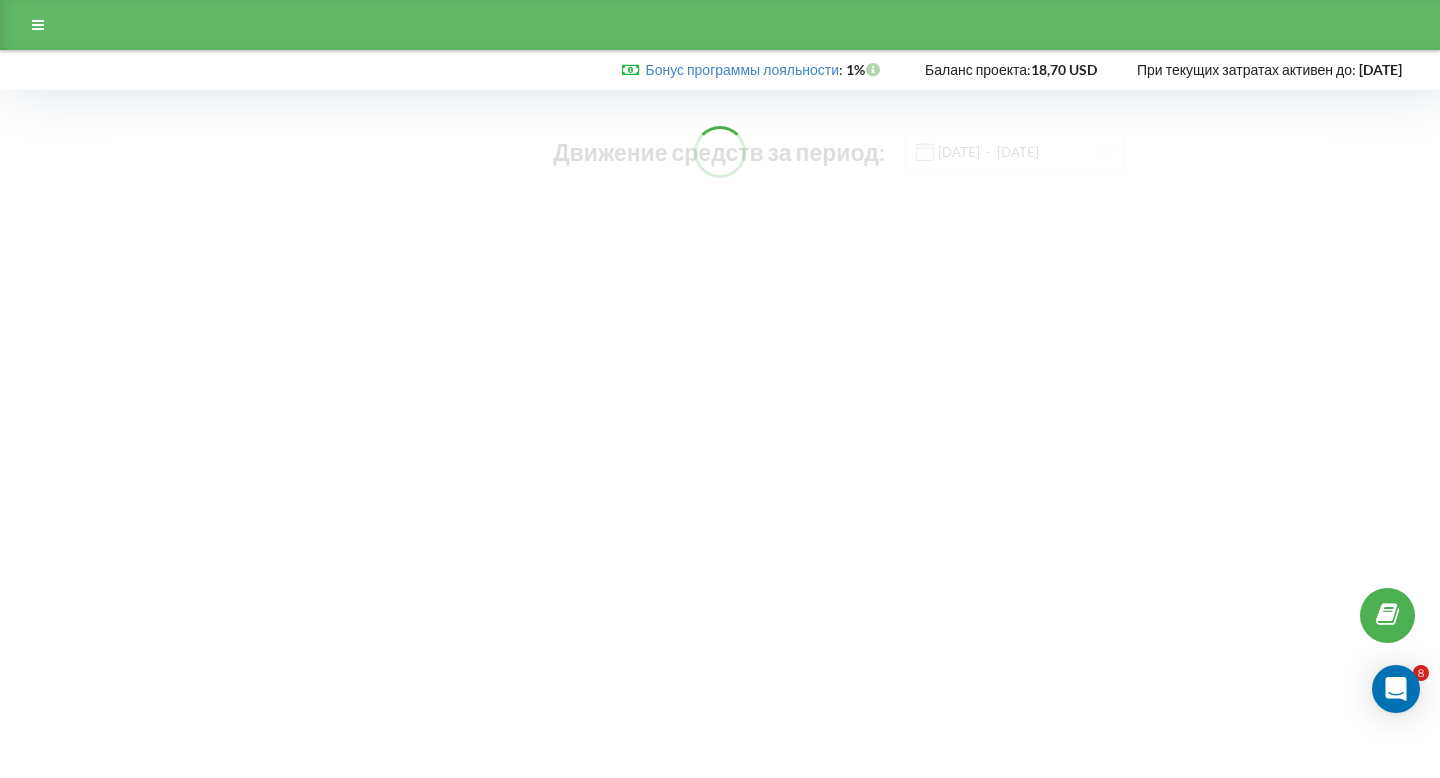 scroll, scrollTop: 0, scrollLeft: 0, axis: both 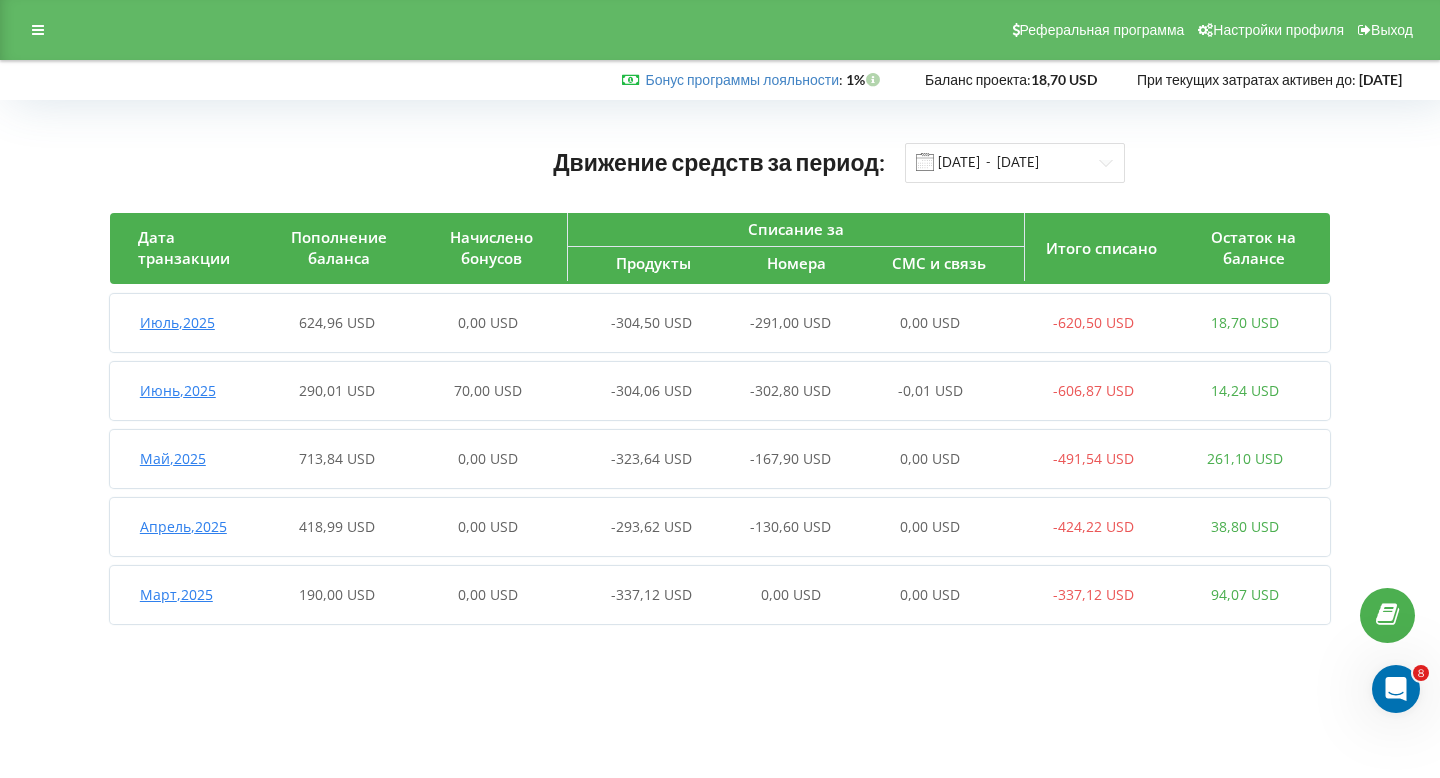 click on "Пополнение баланса" at bounding box center [338, 248] 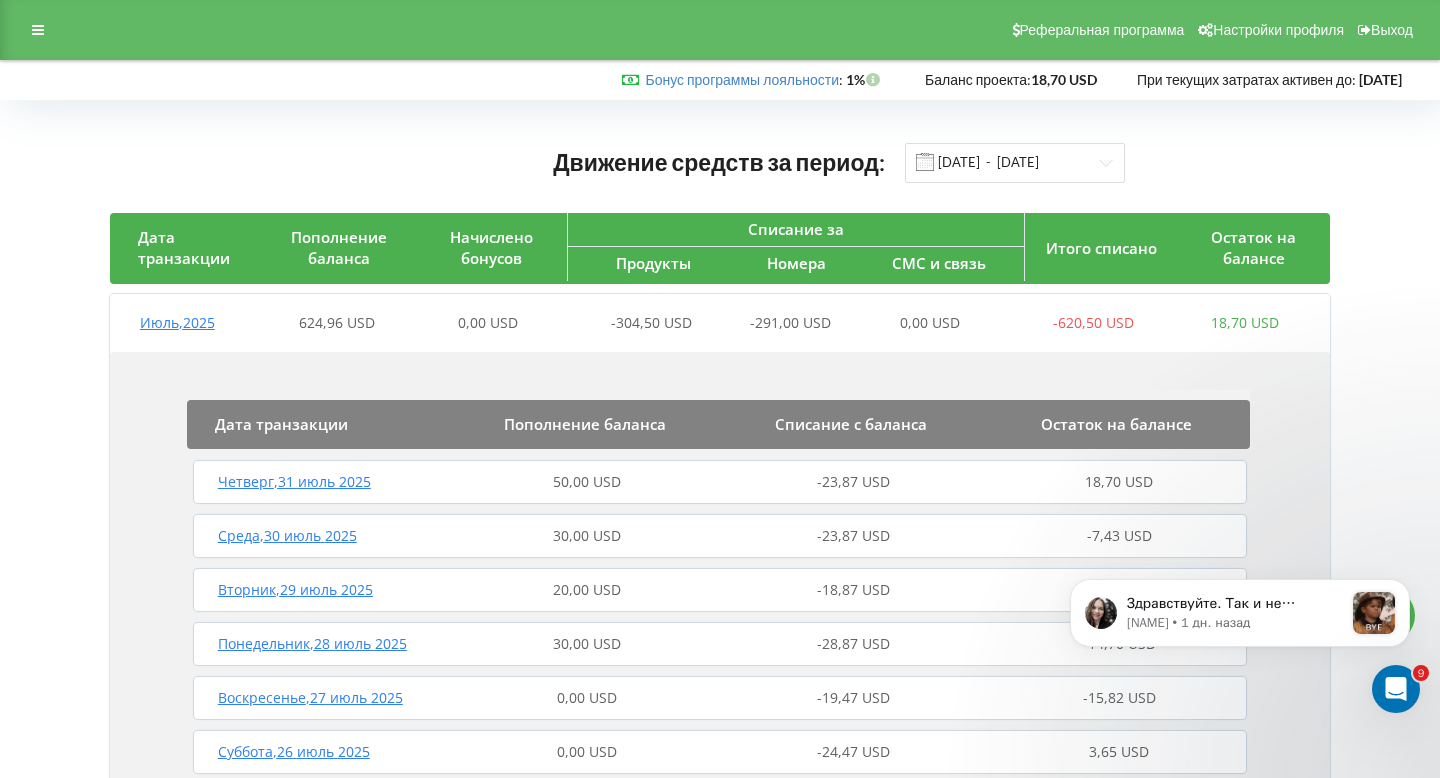 scroll, scrollTop: 0, scrollLeft: 0, axis: both 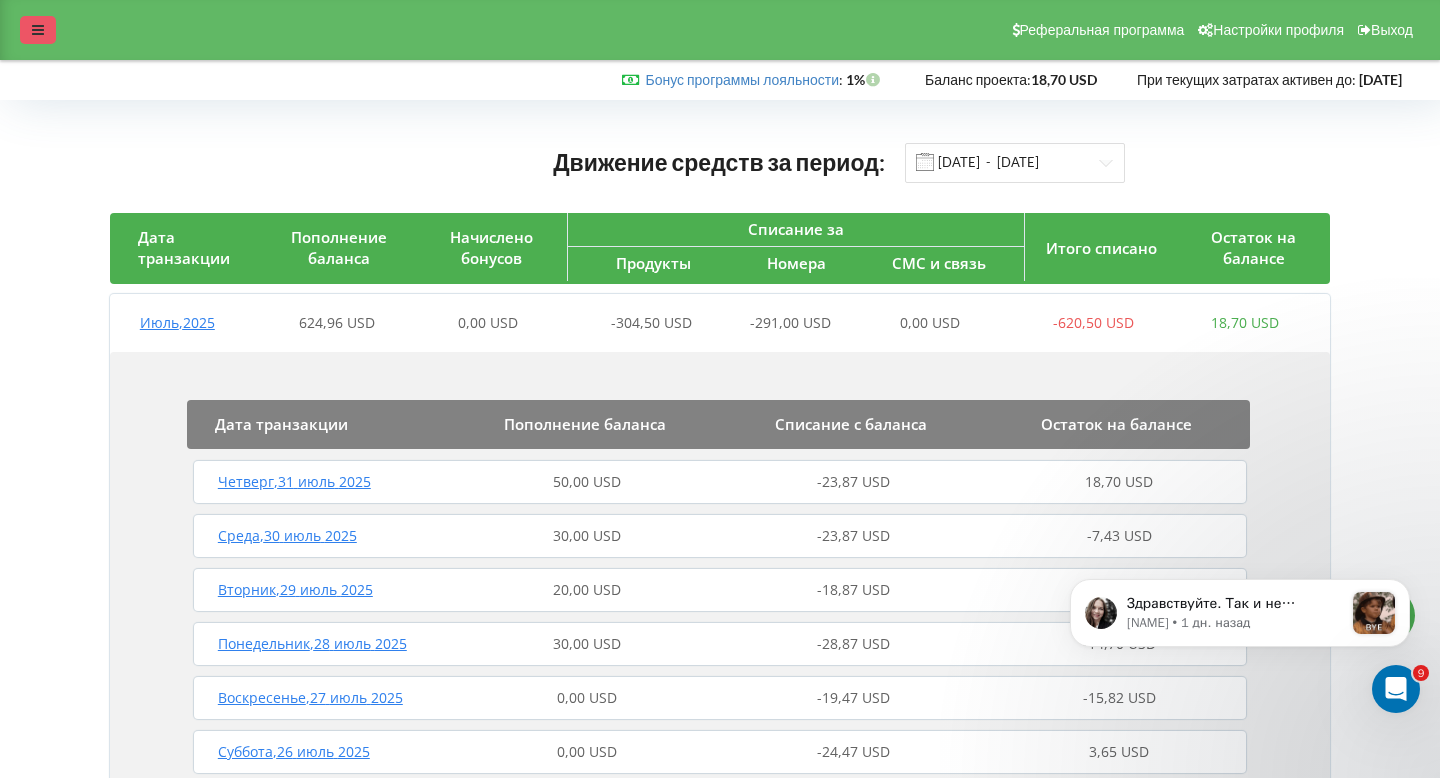 click at bounding box center (38, 30) 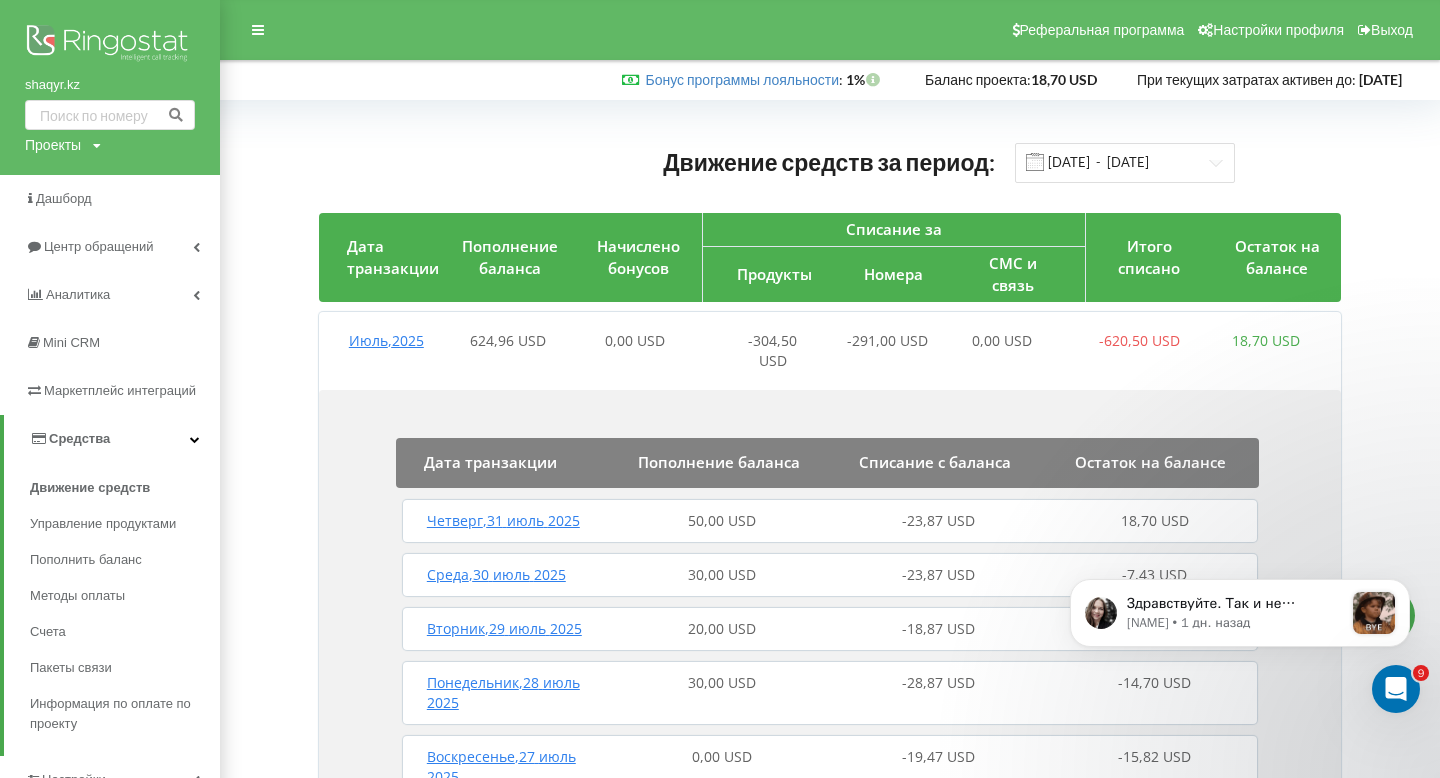 click on "Проекты shaqyr.kz shaqyr2.kz shaqyrnew.kz" at bounding box center (63, 145) 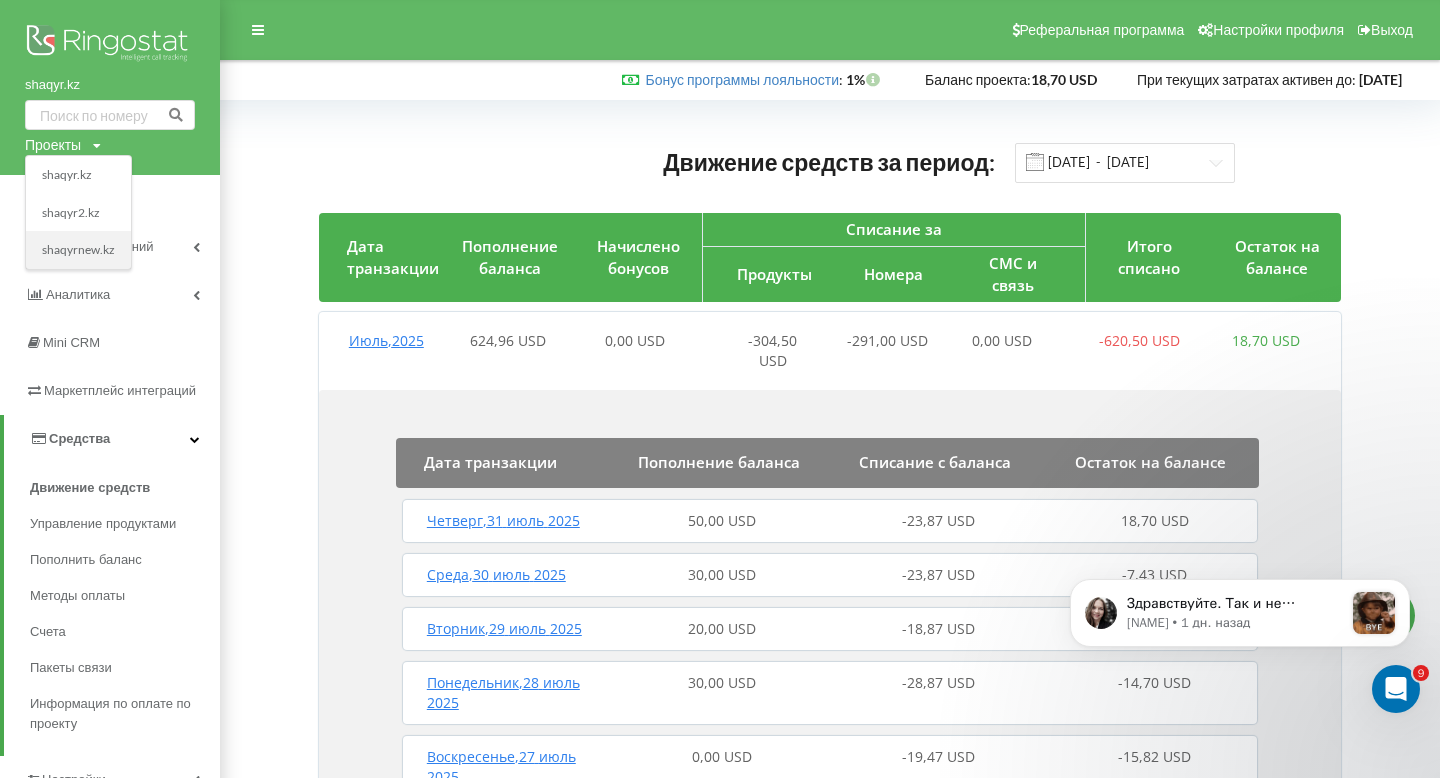 click on "shaqyrnew.kz" at bounding box center [78, 251] 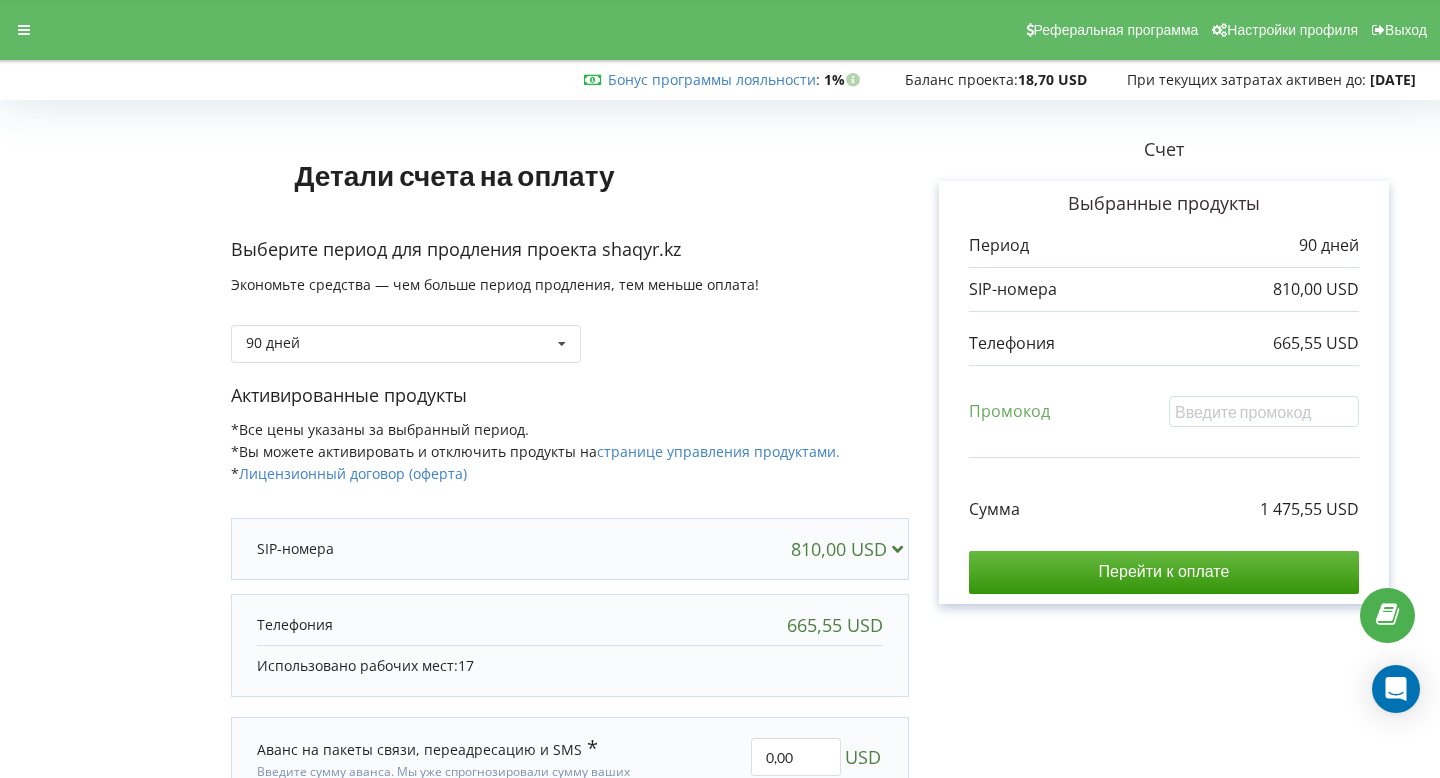 scroll, scrollTop: 0, scrollLeft: 0, axis: both 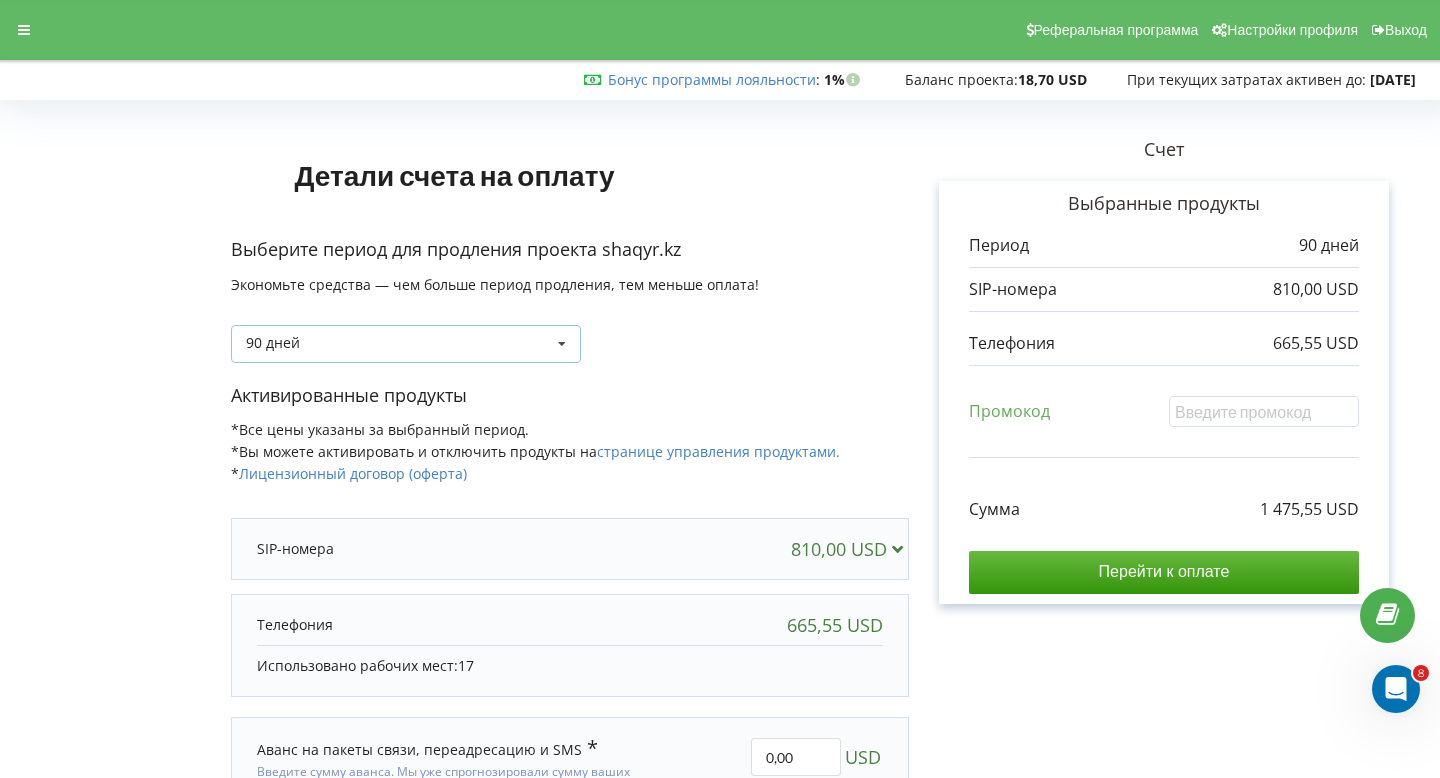 click on "90 дней
Пополнить баланс без периода
30 дней" at bounding box center (406, 344) 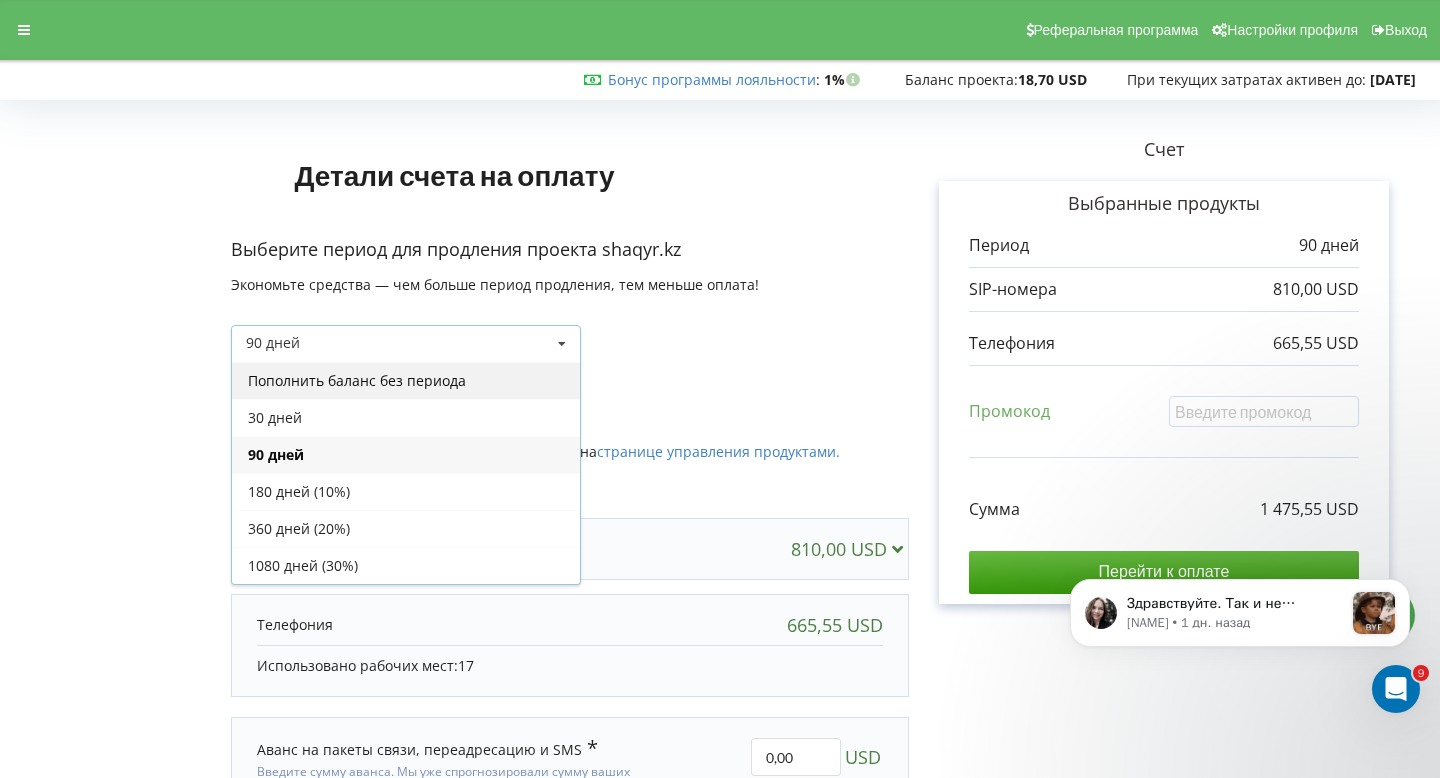 scroll, scrollTop: 0, scrollLeft: 0, axis: both 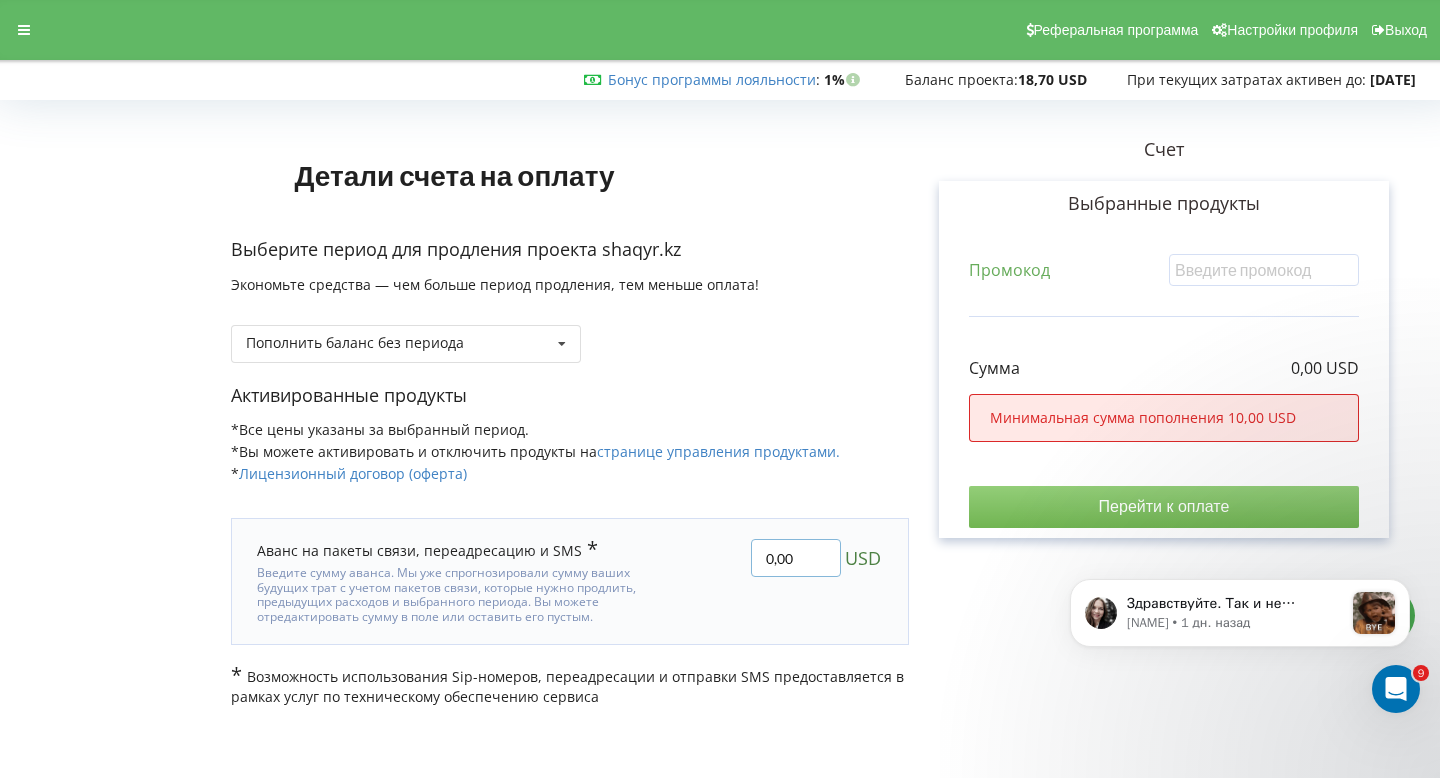 drag, startPoint x: 808, startPoint y: 560, endPoint x: 709, endPoint y: 561, distance: 99.00505 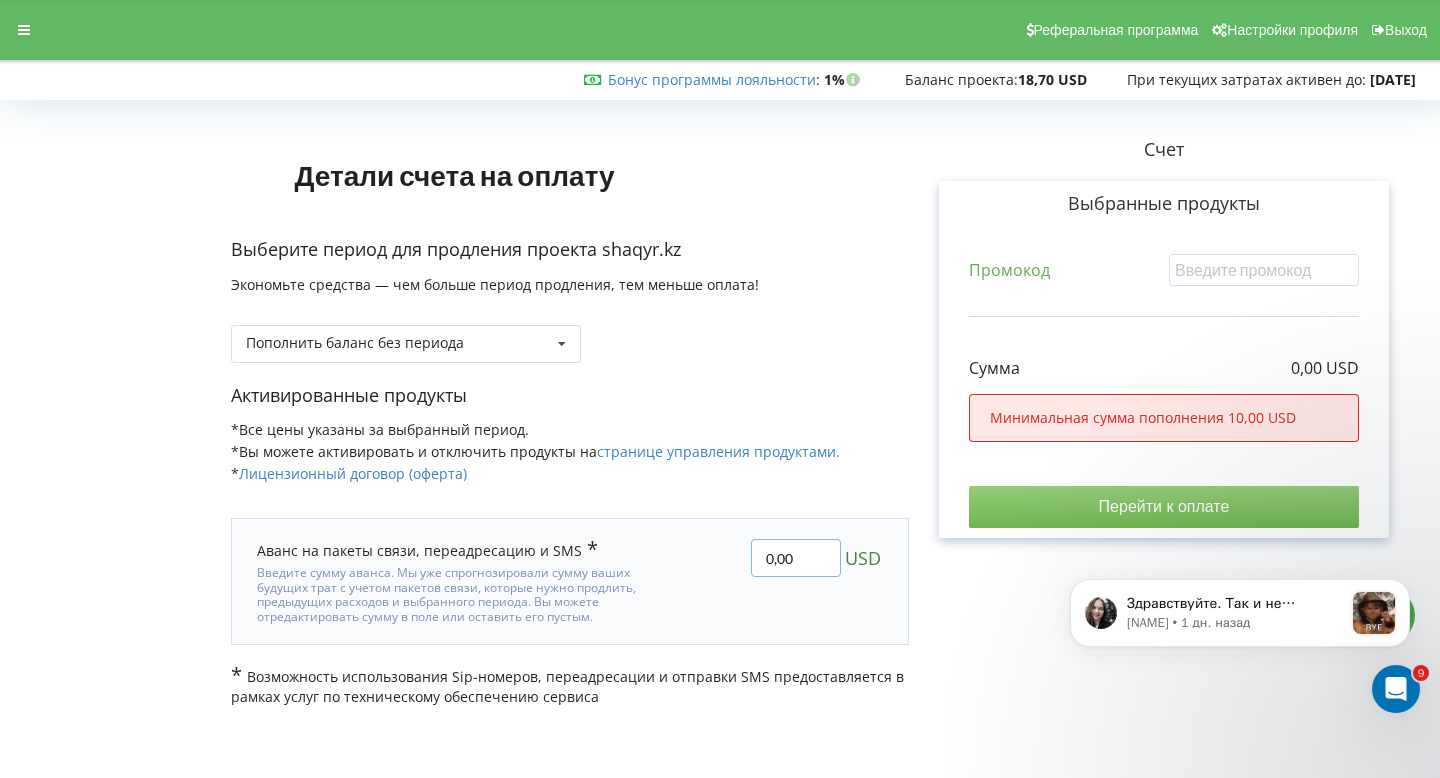 click on "0,00   USD" at bounding box center (774, 581) 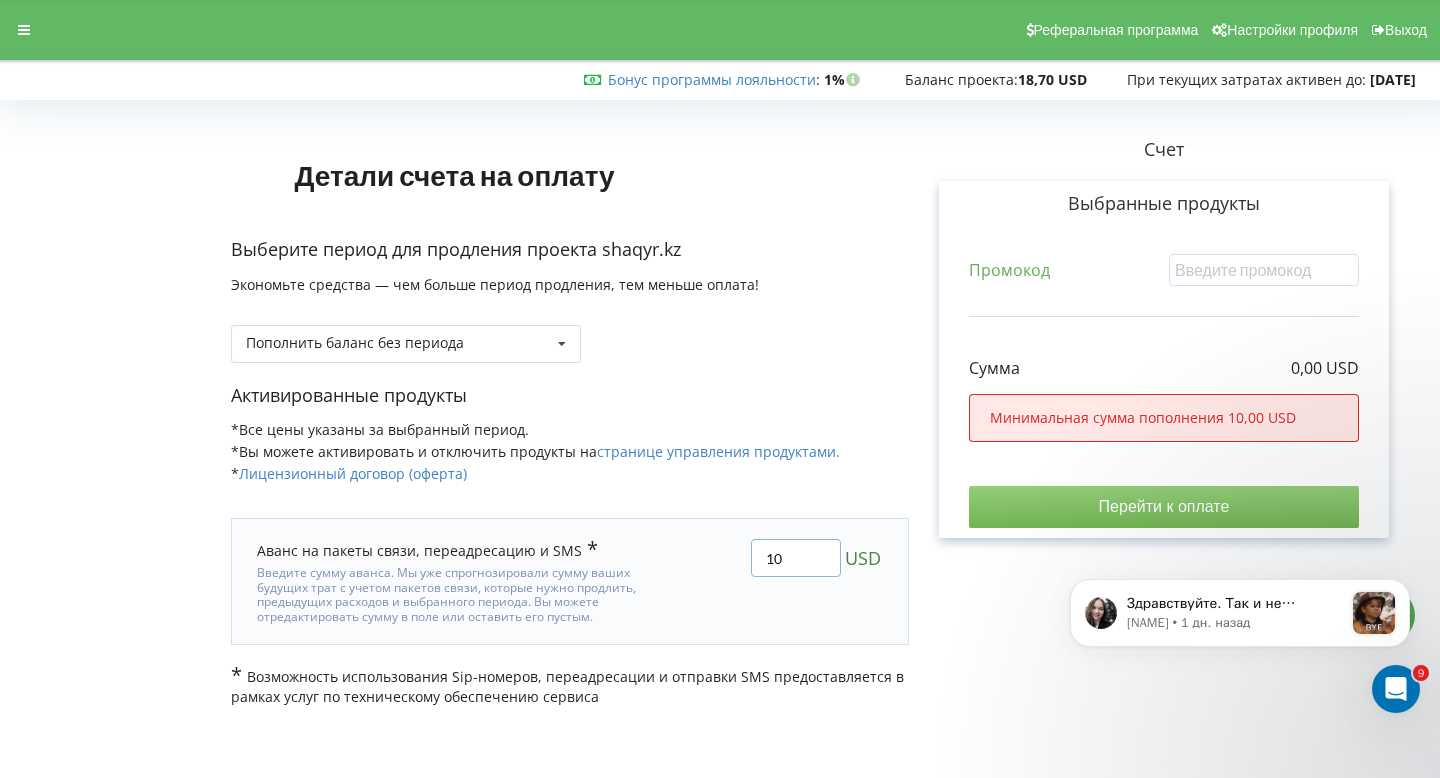 type on "10" 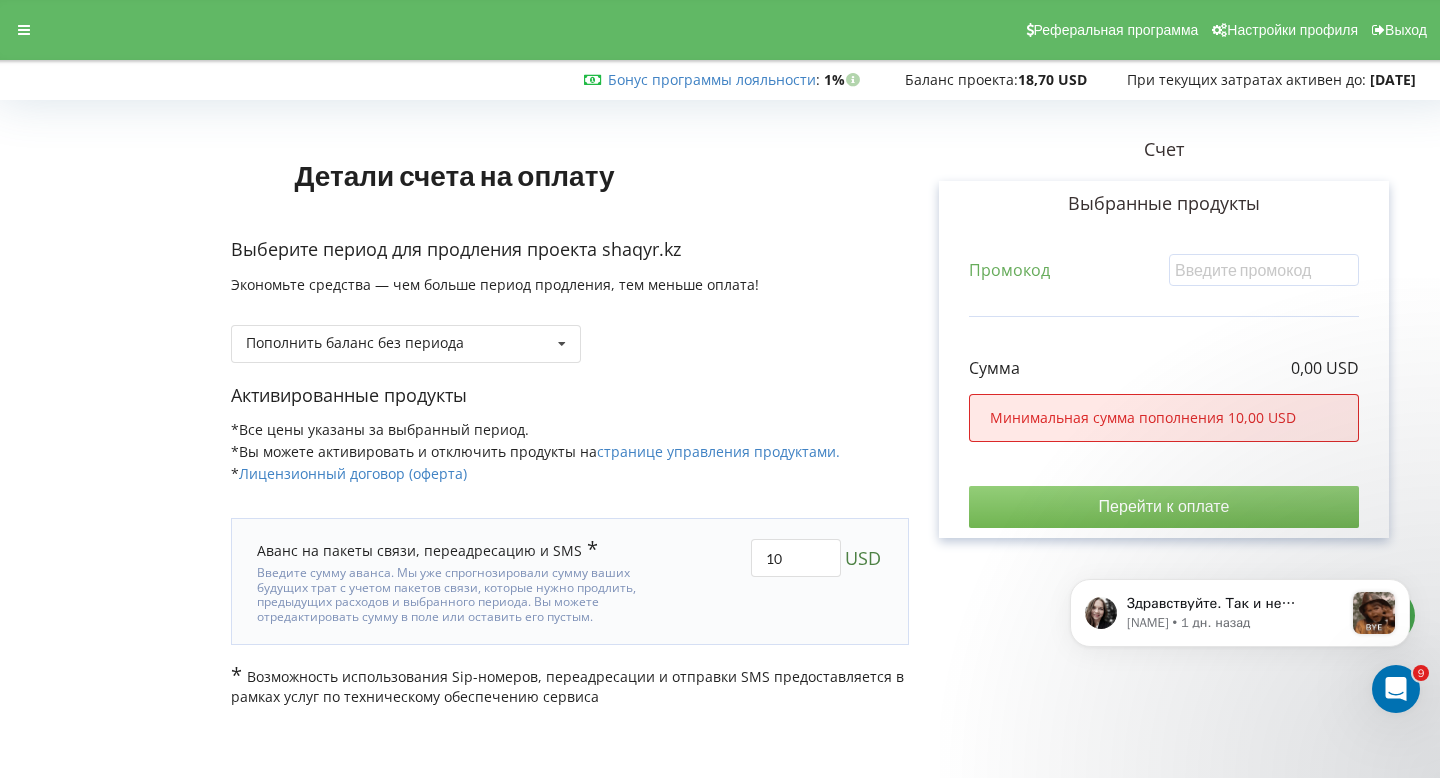 click on "Детали счета на оплату
Выберите период для продления проекта  shaqyr.kz
Экономьте средства — чем больше период продления, тем меньше оплата!
Пополнить баланс без периода
10" at bounding box center [720, 407] 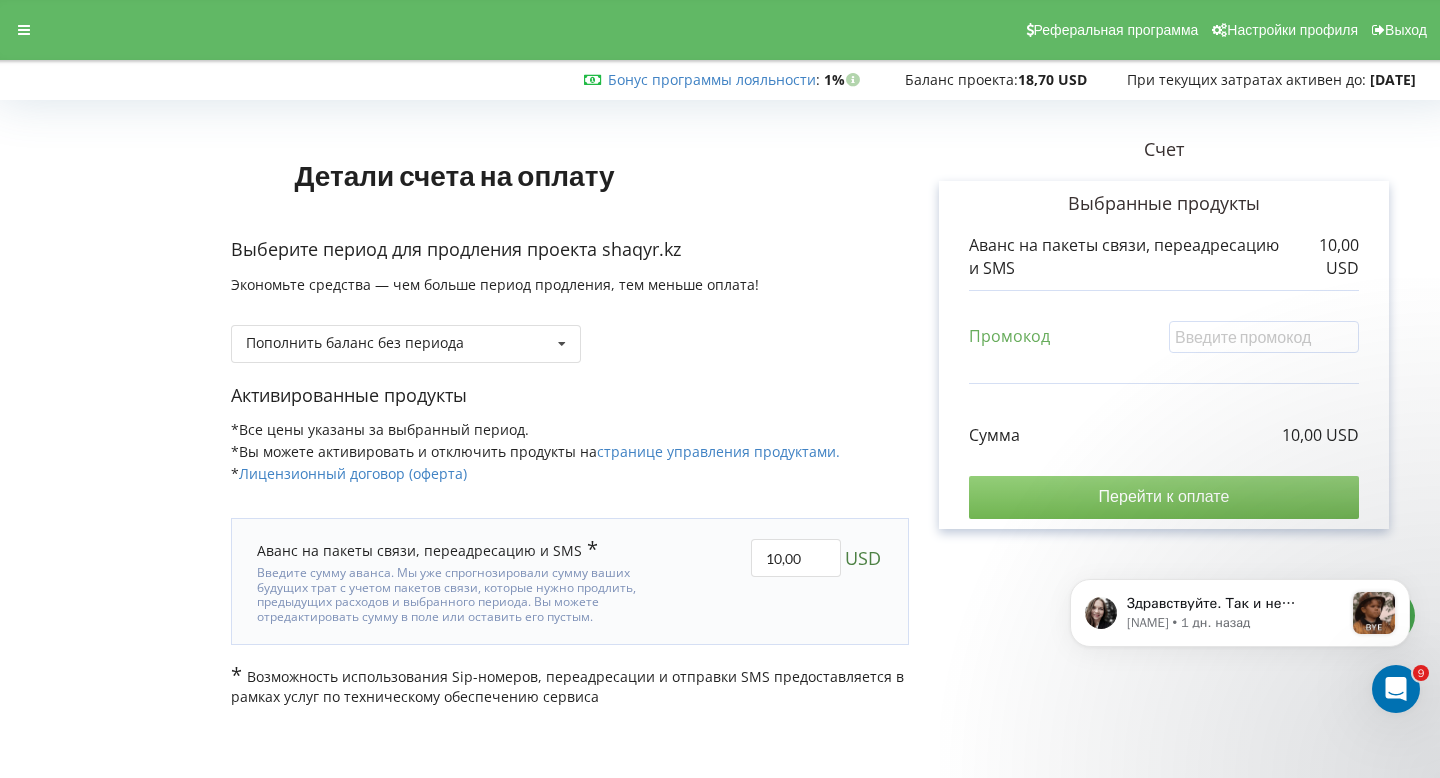 click on "Перейти к оплате" at bounding box center [1164, 497] 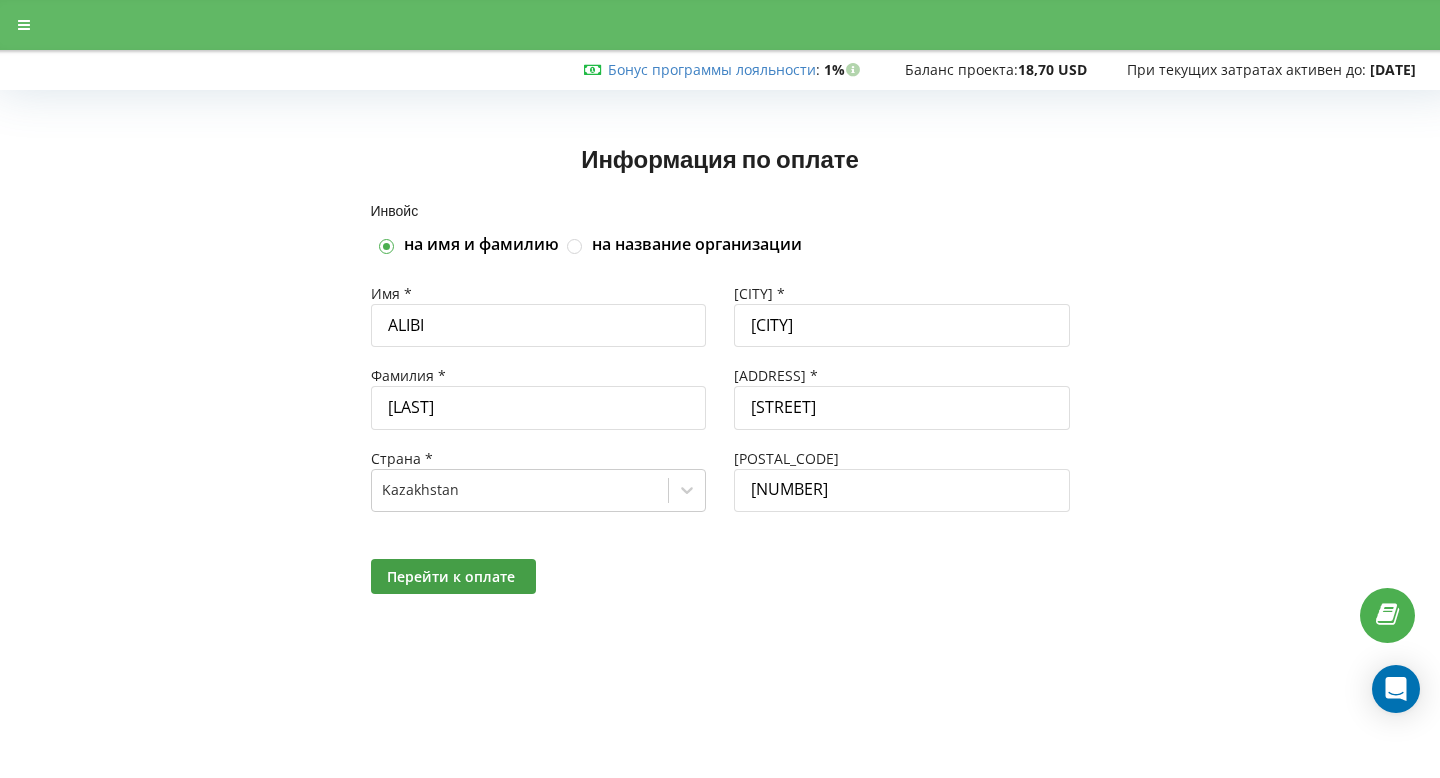 scroll, scrollTop: 0, scrollLeft: 0, axis: both 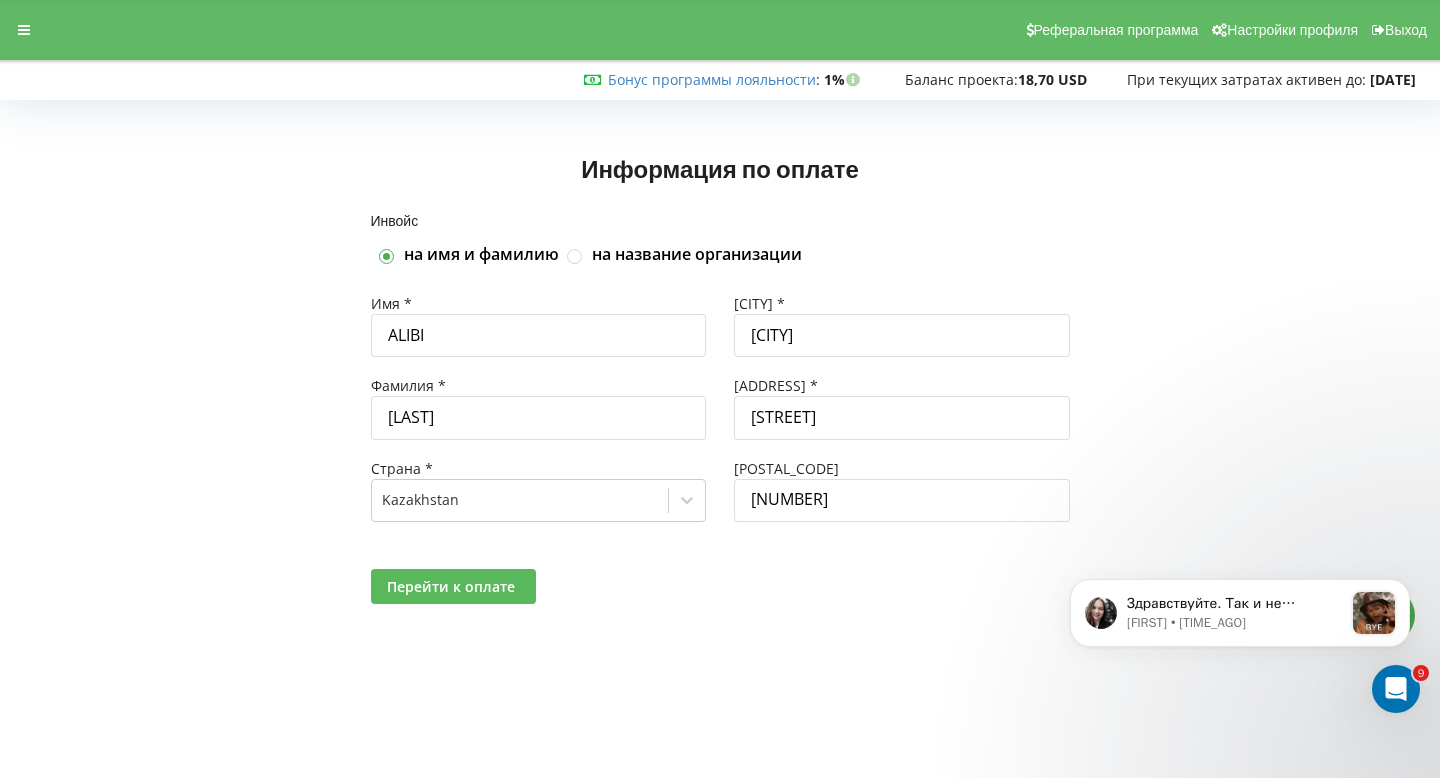 click on "Перейти к оплате" at bounding box center (453, 586) 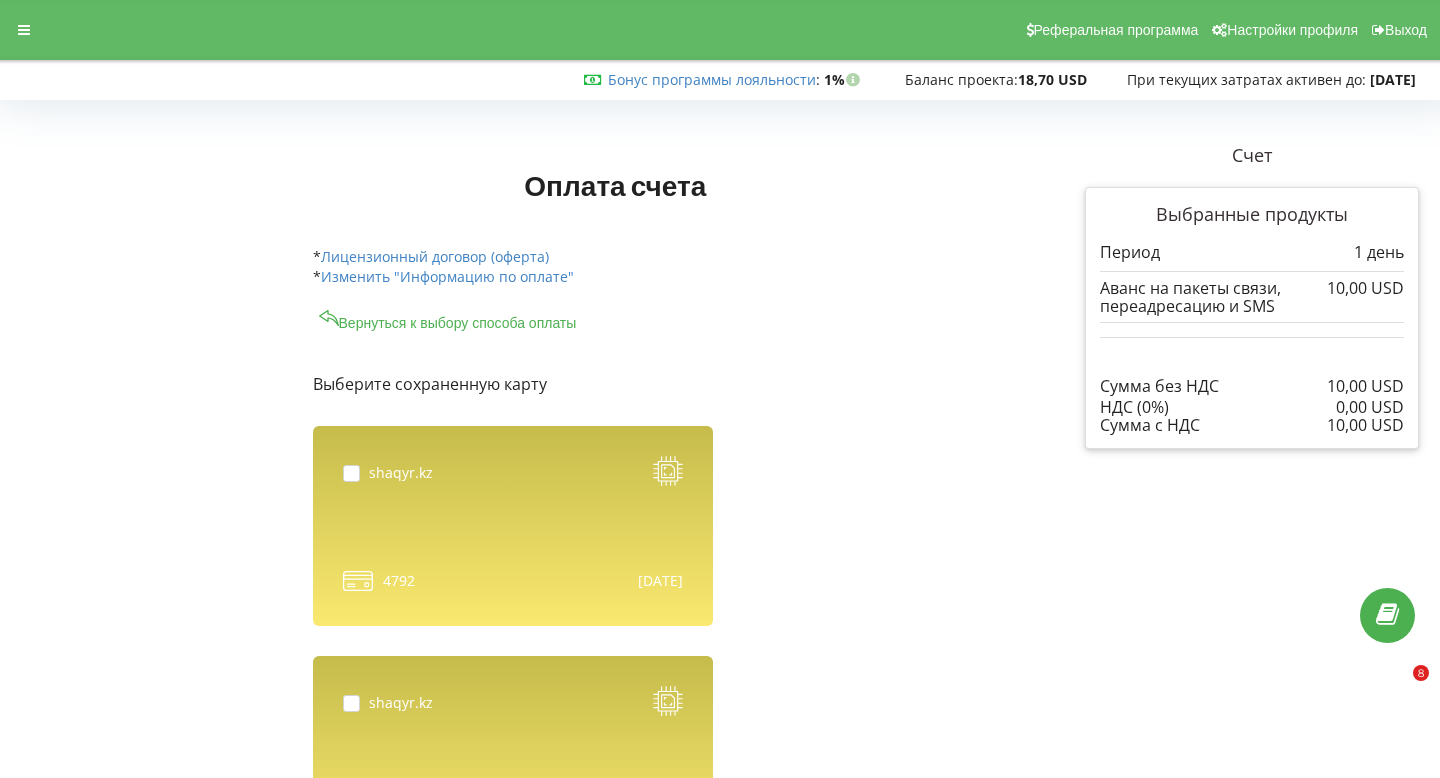 scroll, scrollTop: 114, scrollLeft: 0, axis: vertical 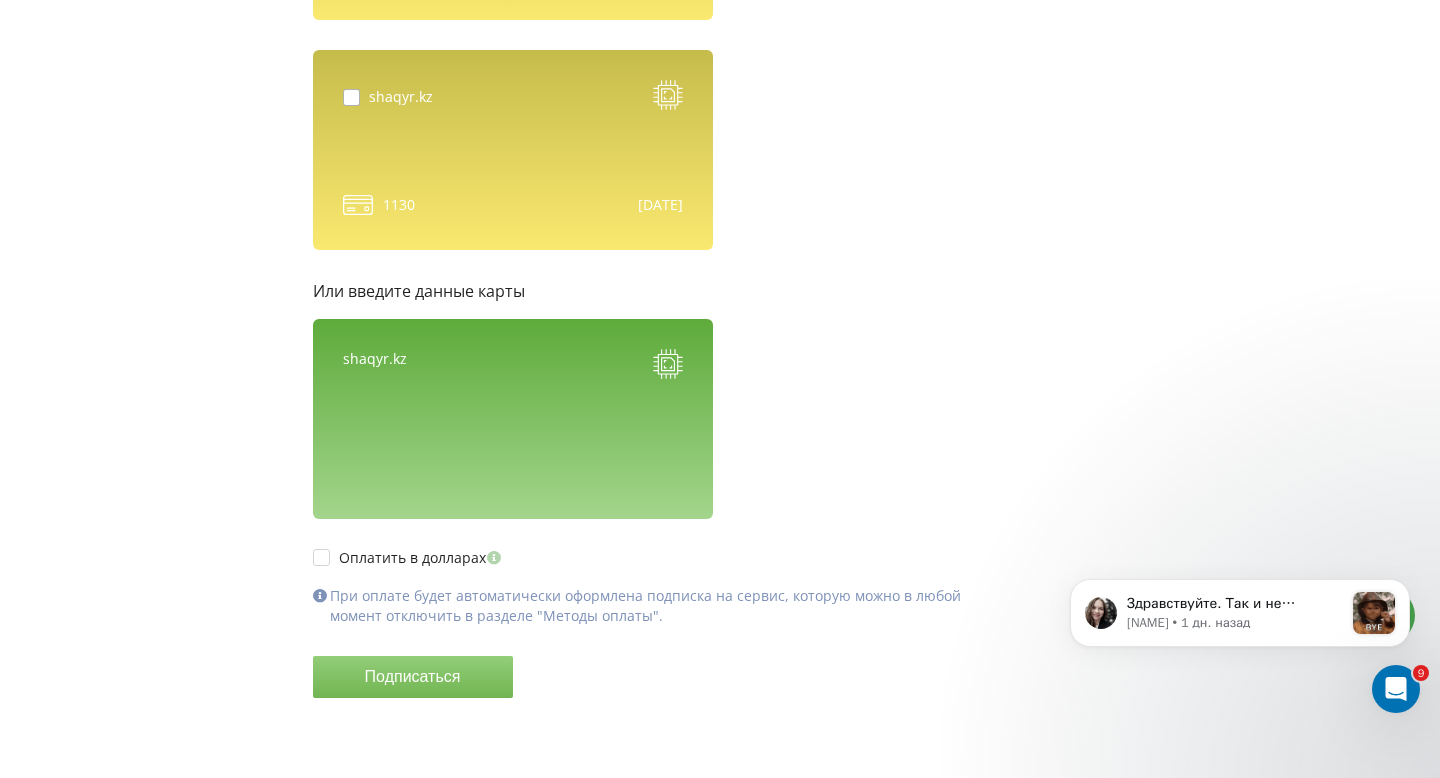 click at bounding box center [356, 89] 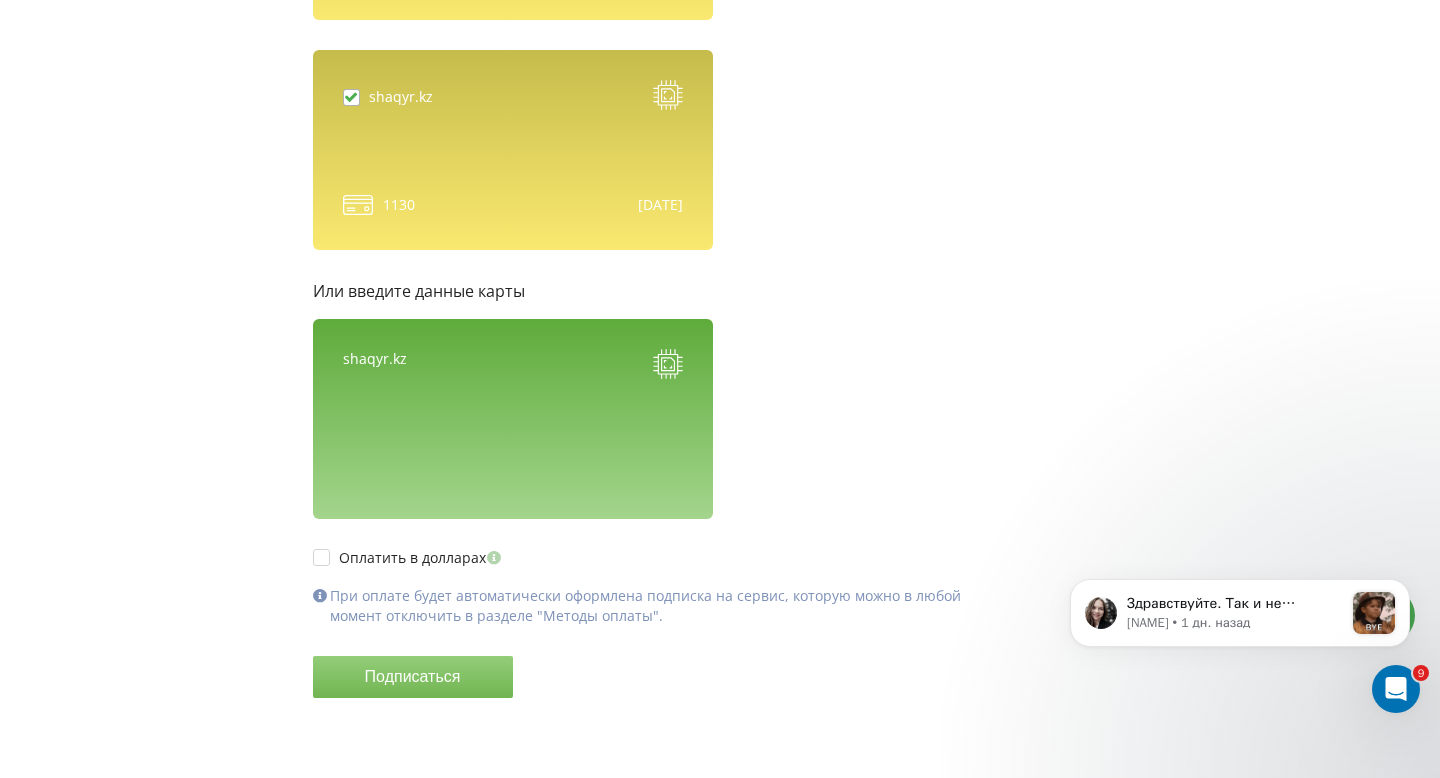 checkbox on "true" 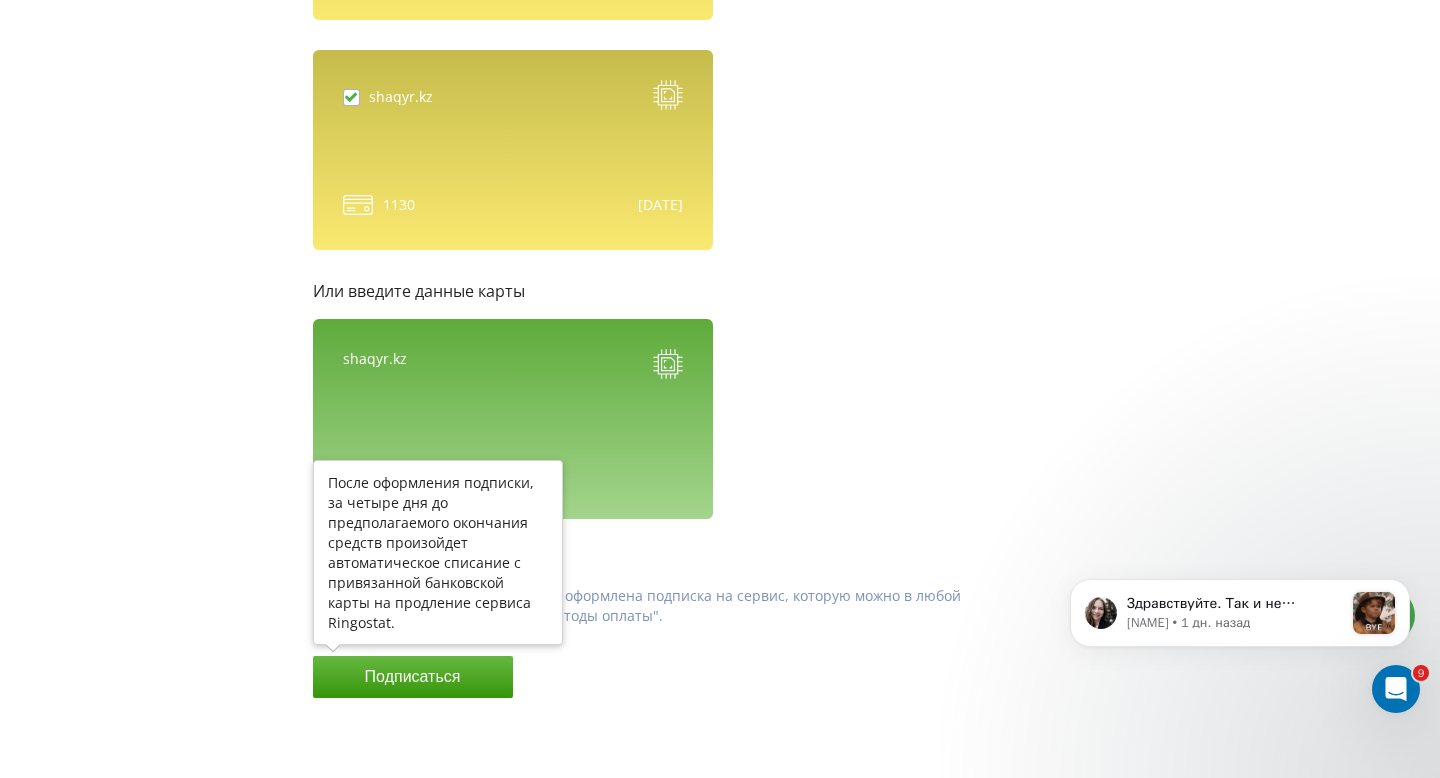 click on "Подписаться" at bounding box center (413, 677) 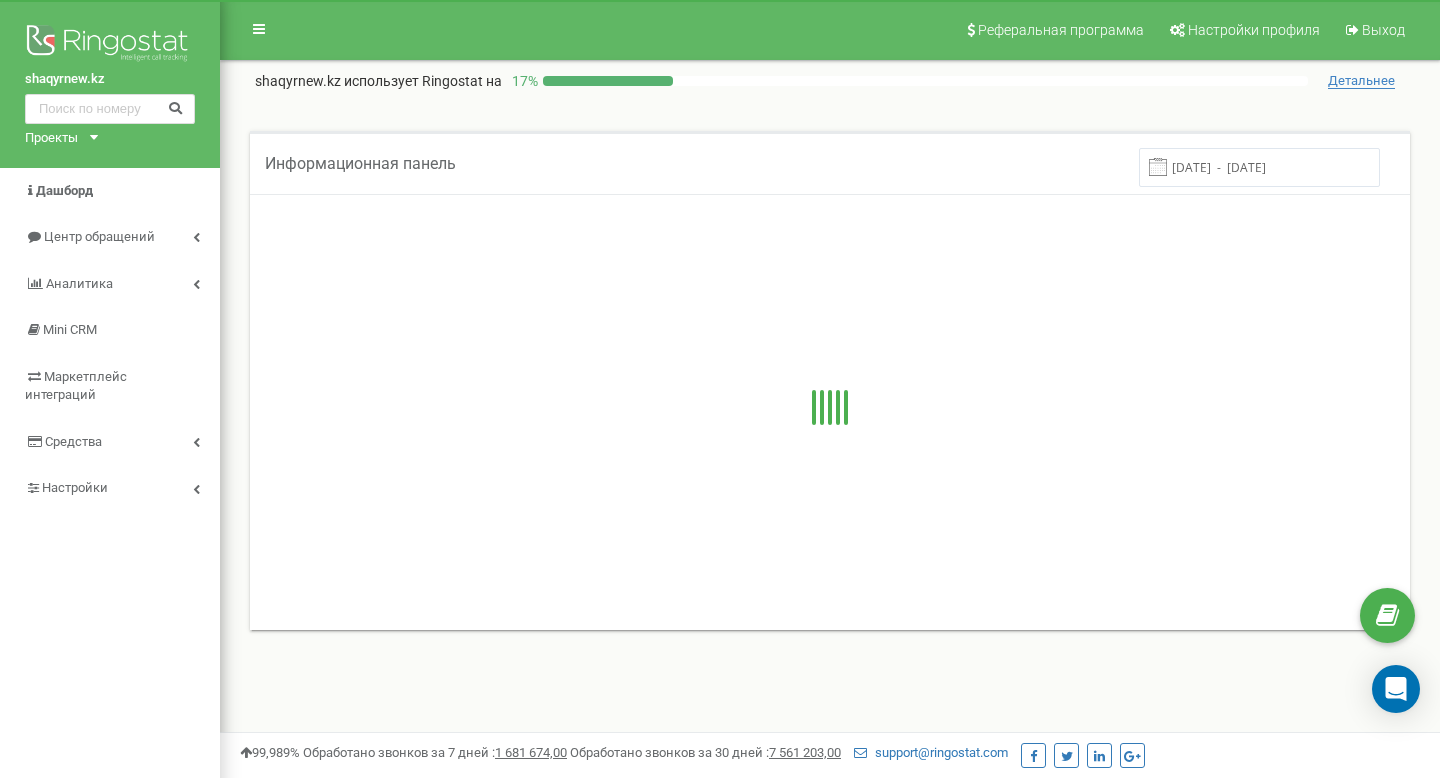scroll, scrollTop: 0, scrollLeft: 0, axis: both 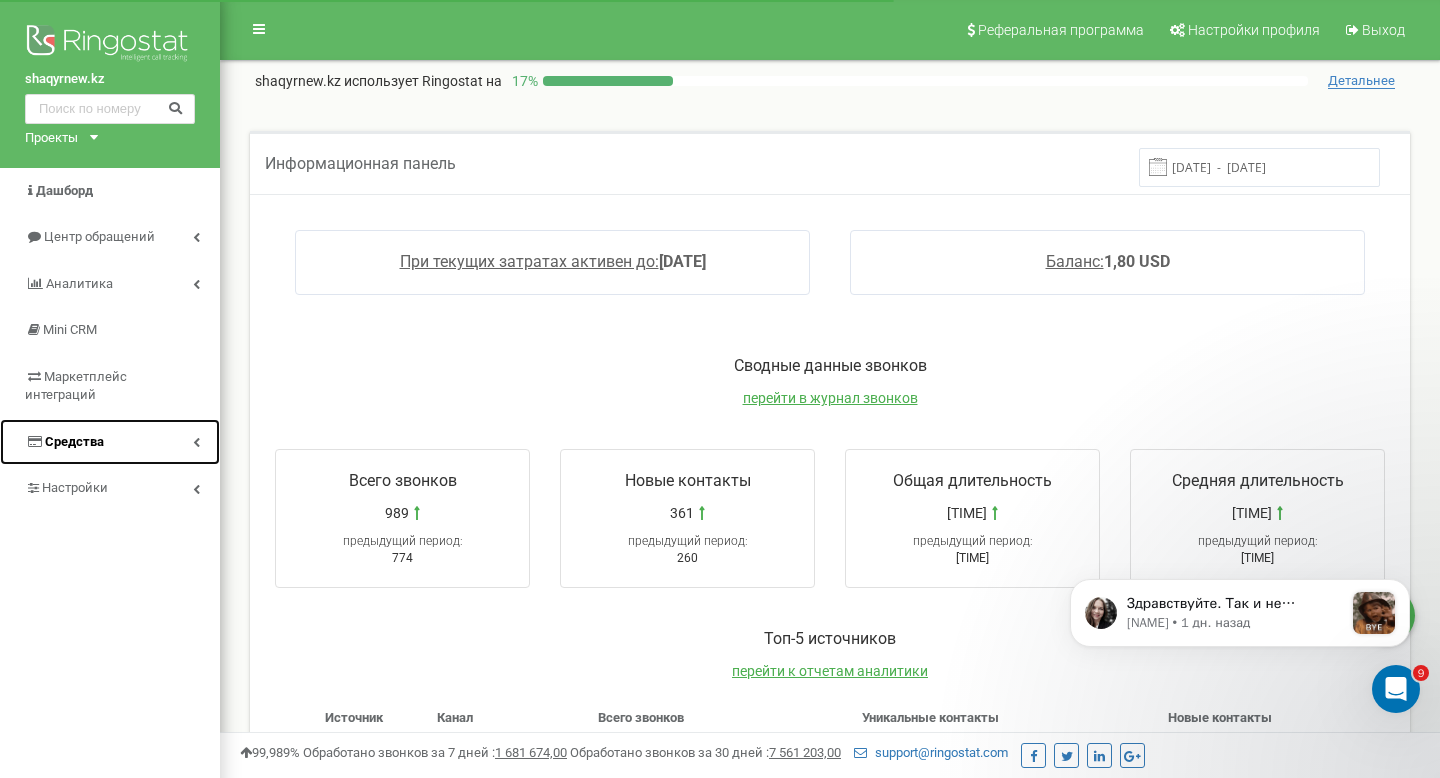 click on "Средства" at bounding box center (110, 442) 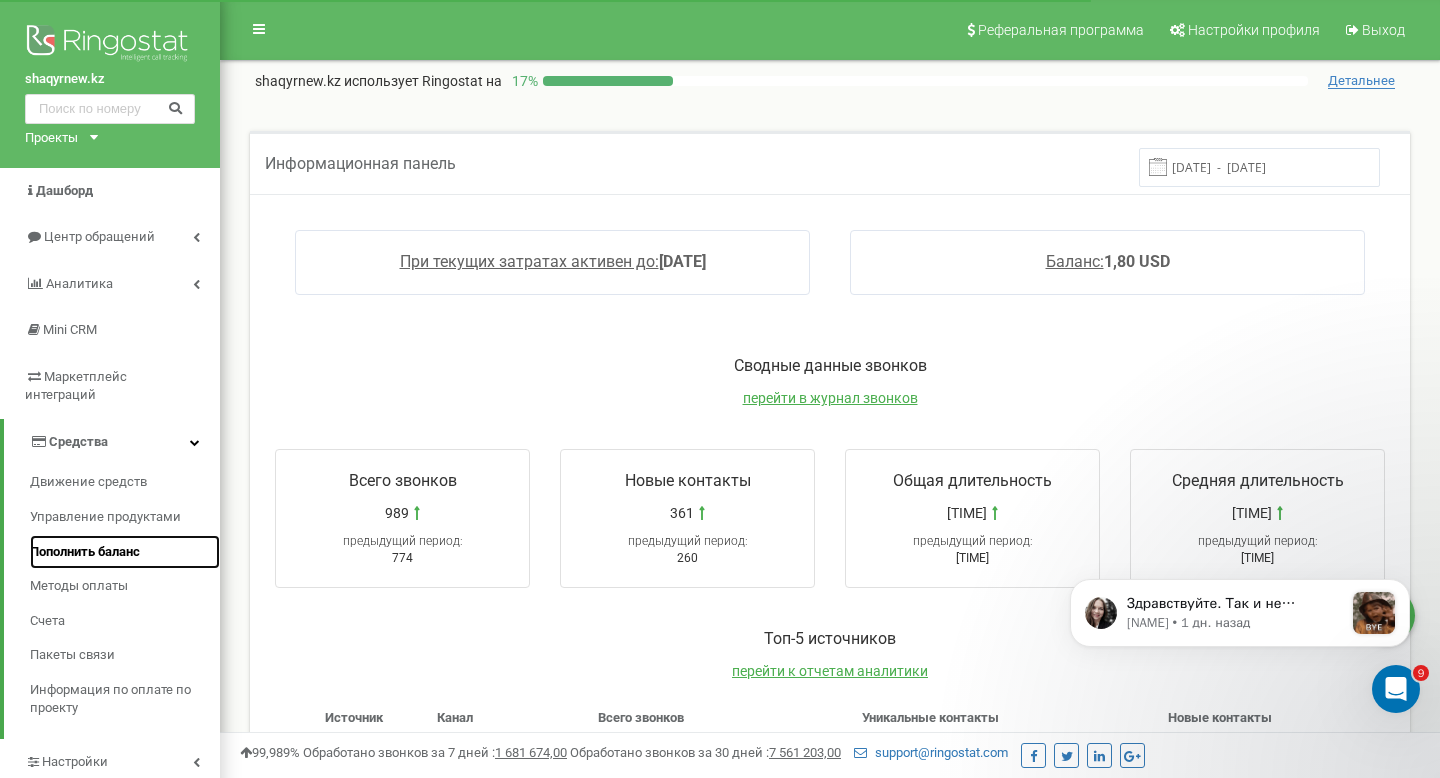 click on "Пополнить баланс" at bounding box center (125, 552) 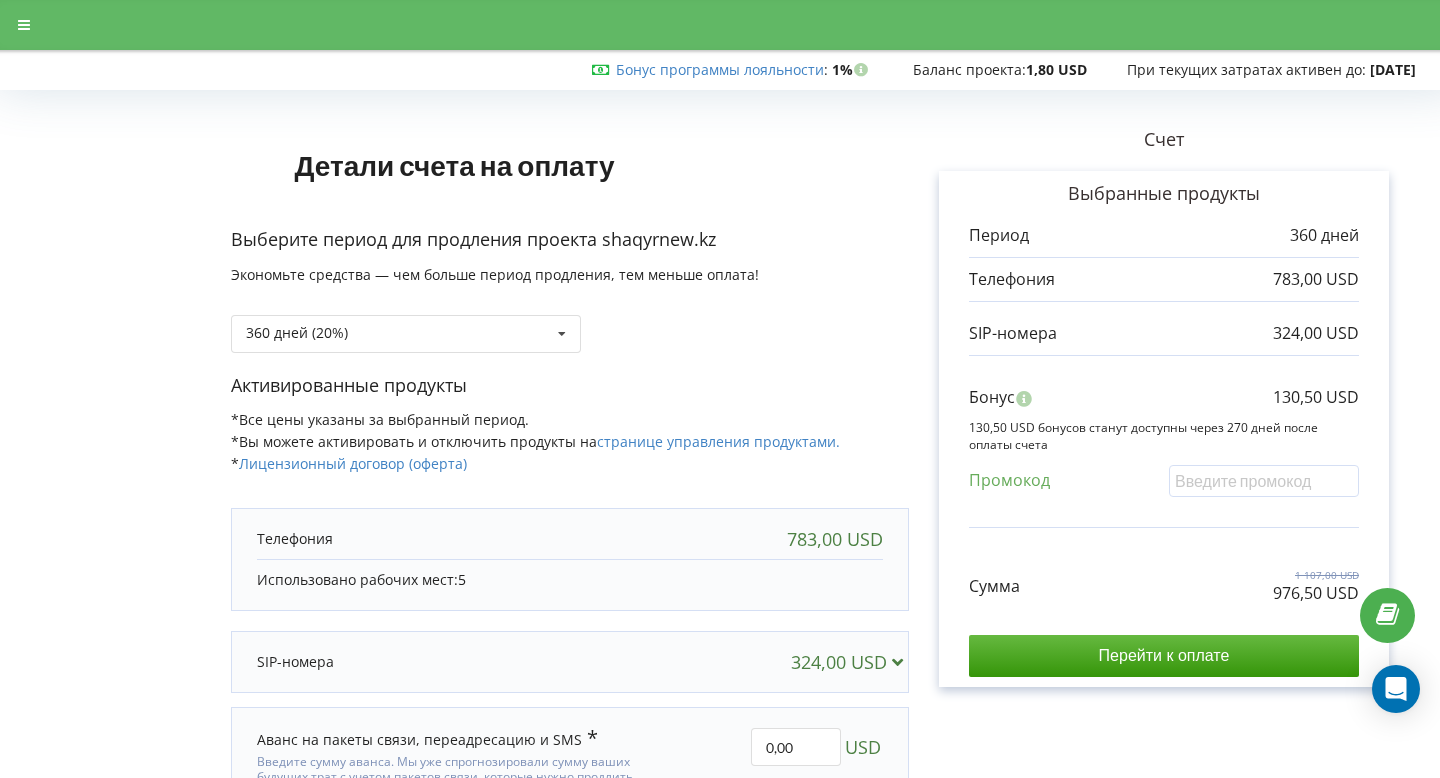 scroll, scrollTop: 0, scrollLeft: 0, axis: both 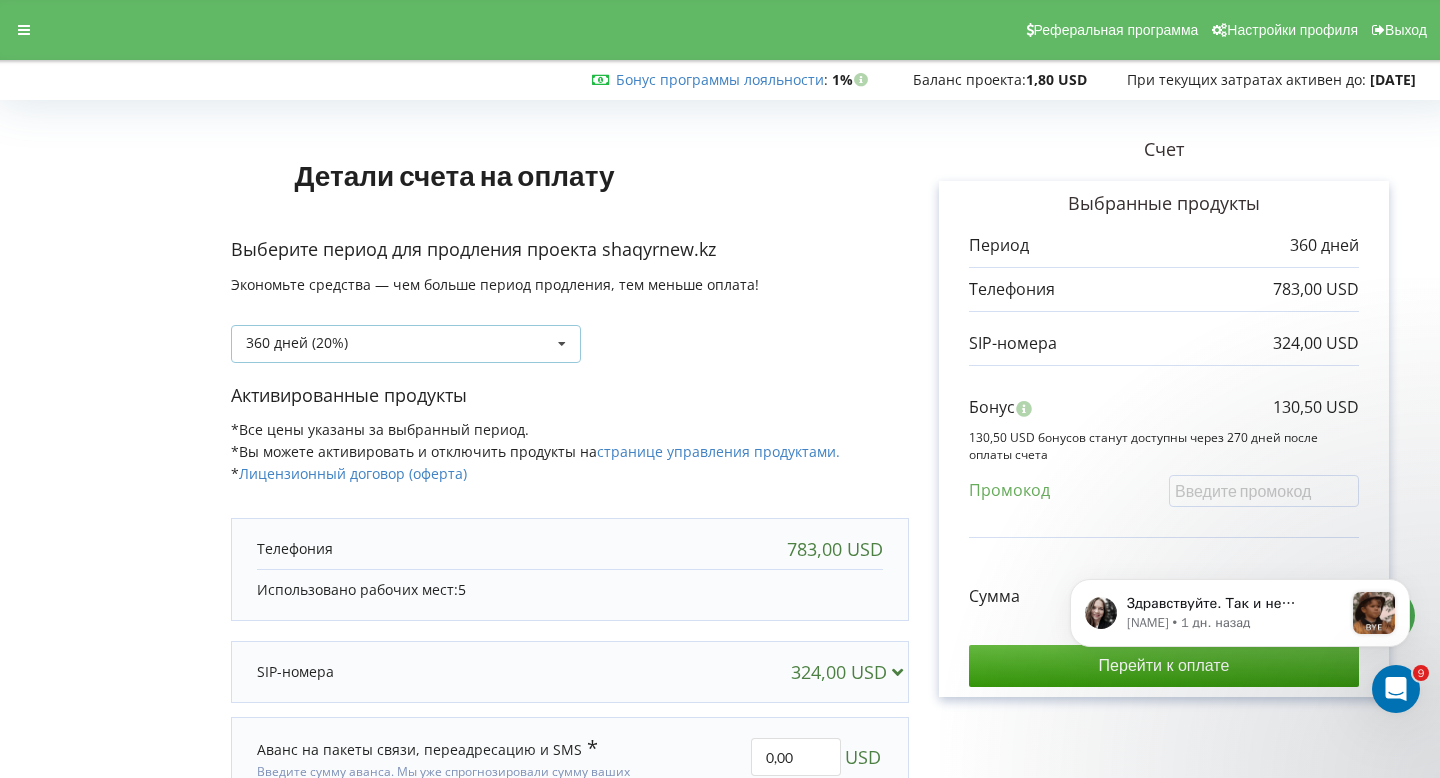 click on "360 дней
(20%)
360 дней
(20%)" at bounding box center [406, 344] 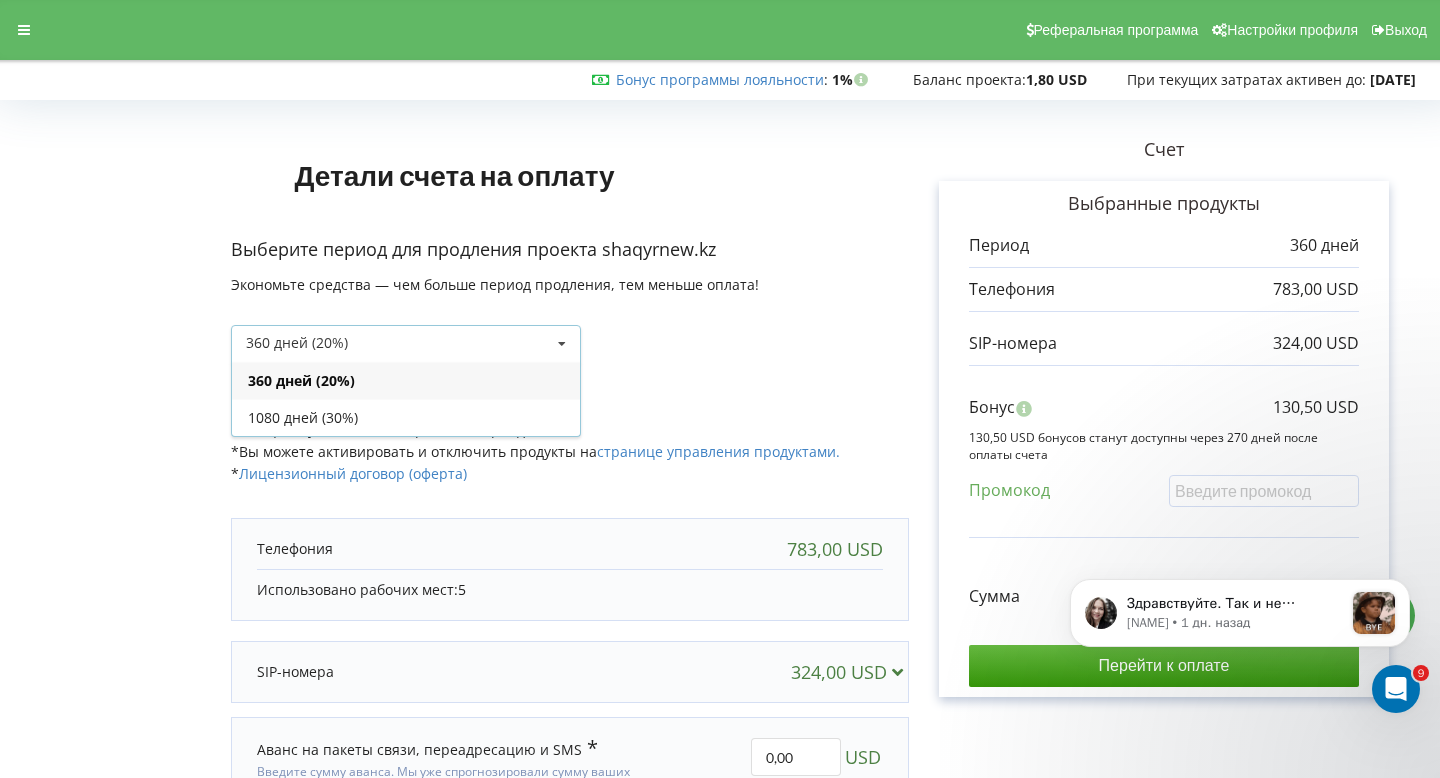 click on "360 дней
(20%)
360 дней
(20%)" at bounding box center [406, 344] 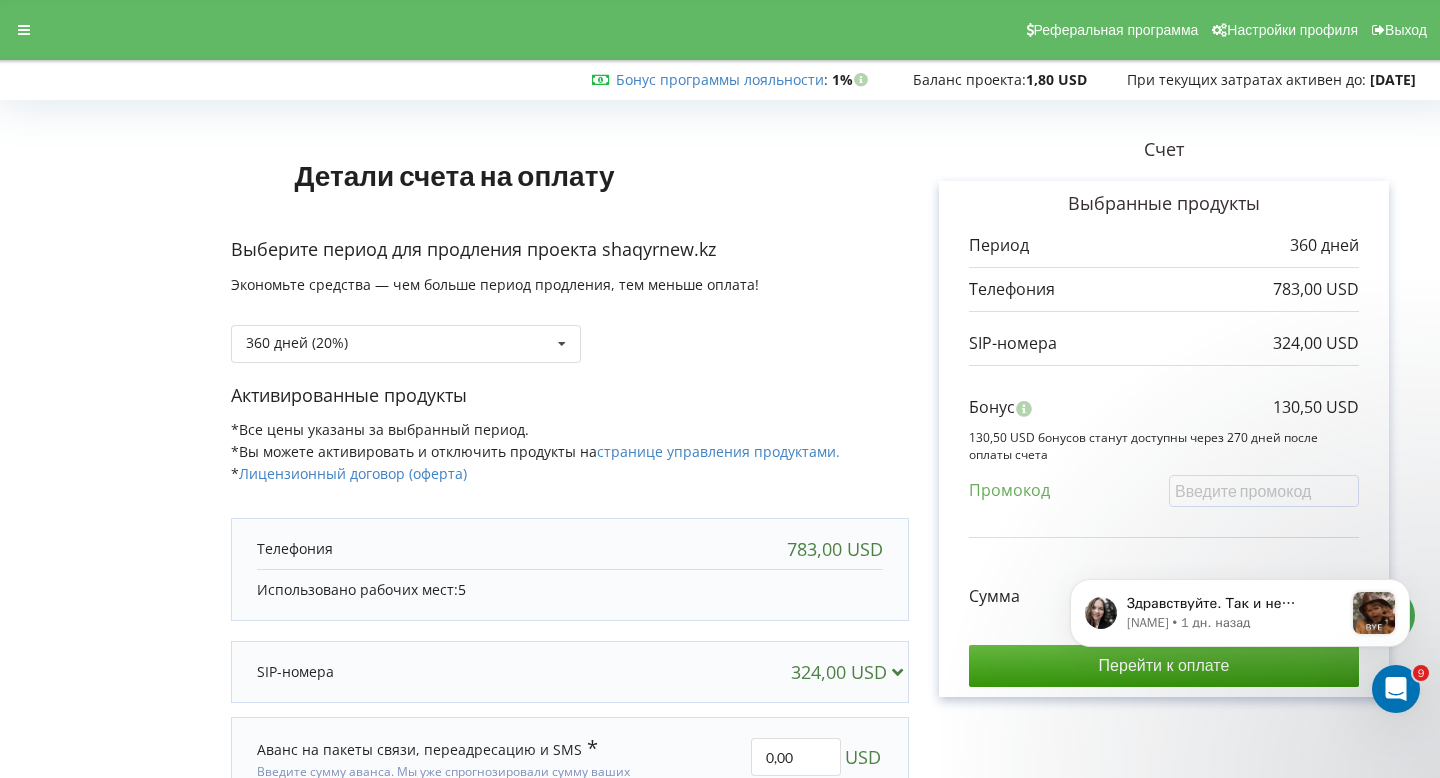 click on "360 дней
(20%)" at bounding box center (570, 329) 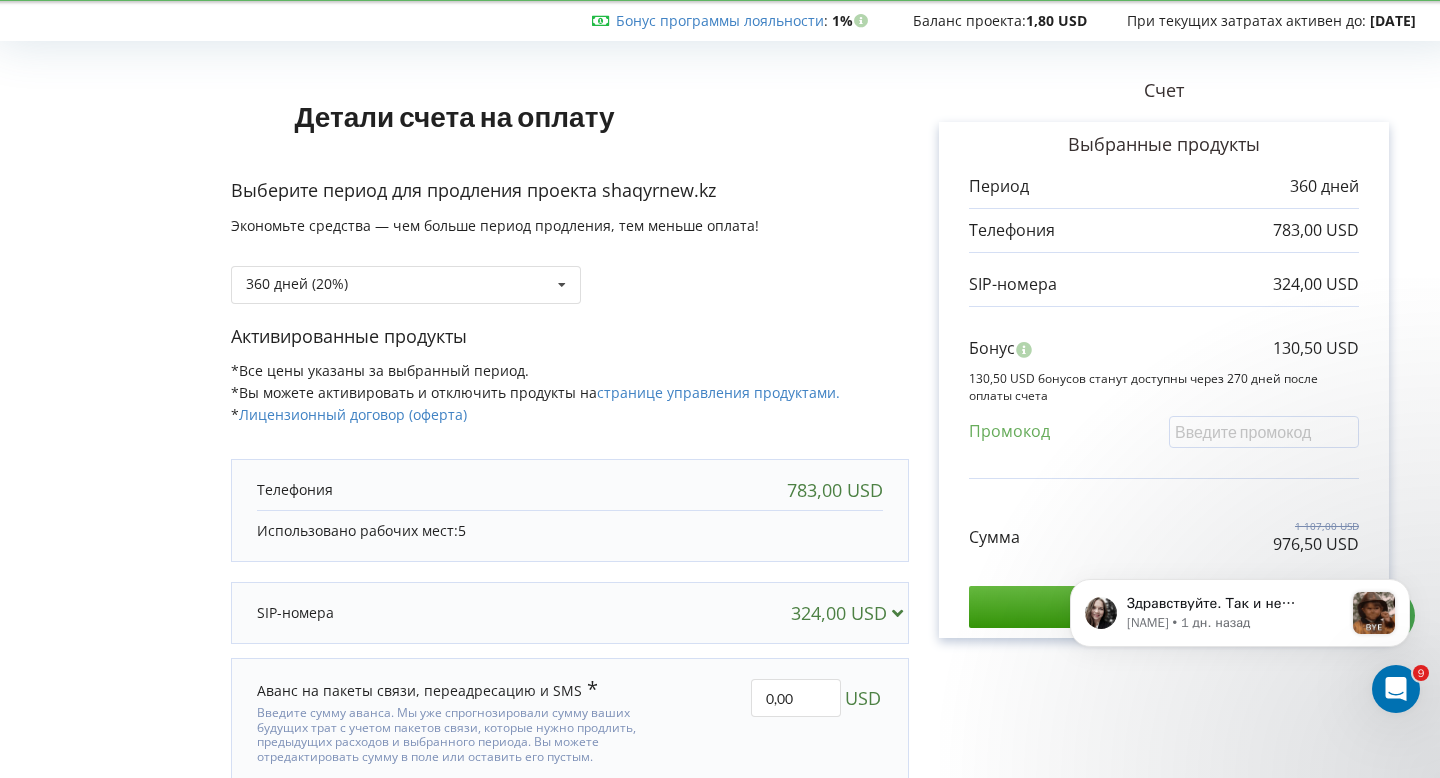 scroll, scrollTop: 0, scrollLeft: 0, axis: both 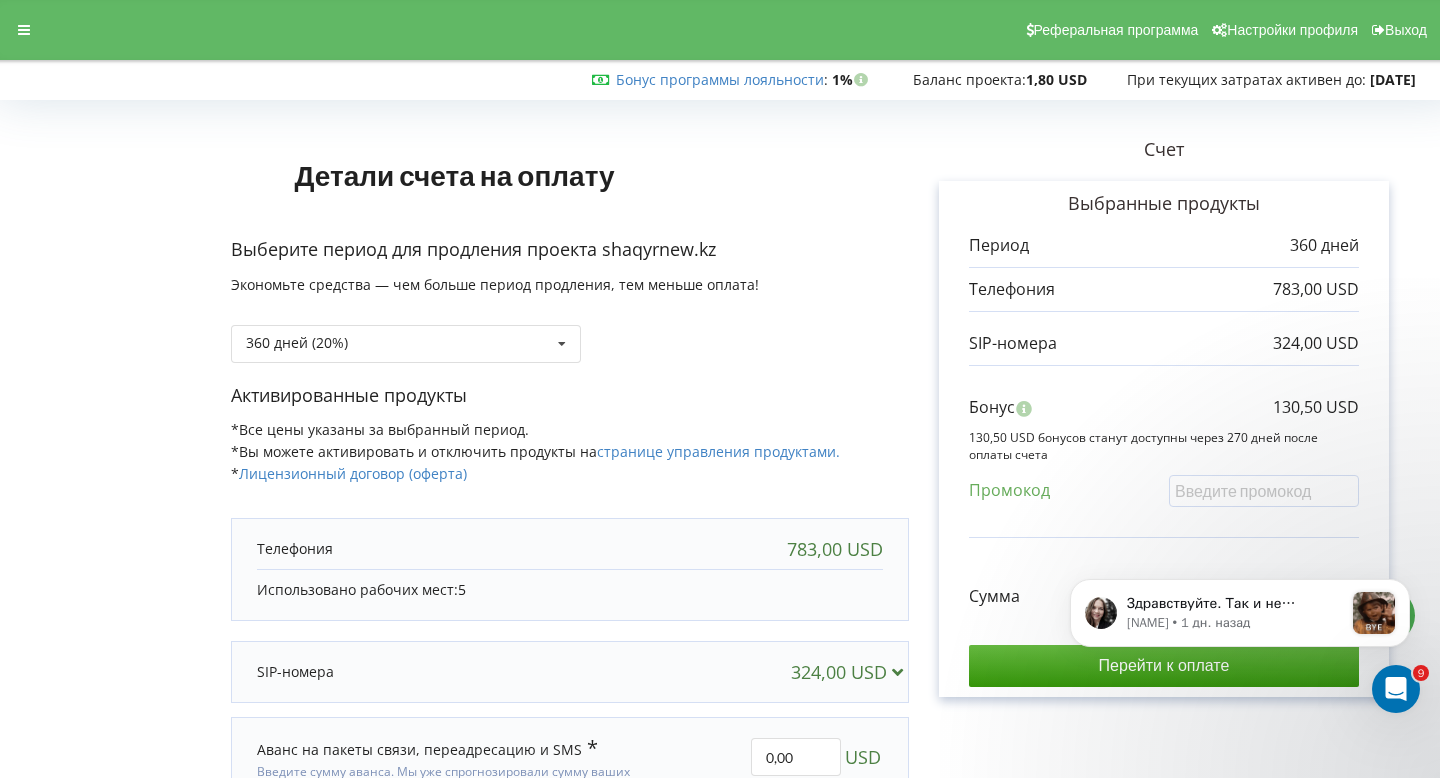 click on "360 дней
(20%)" at bounding box center (570, 329) 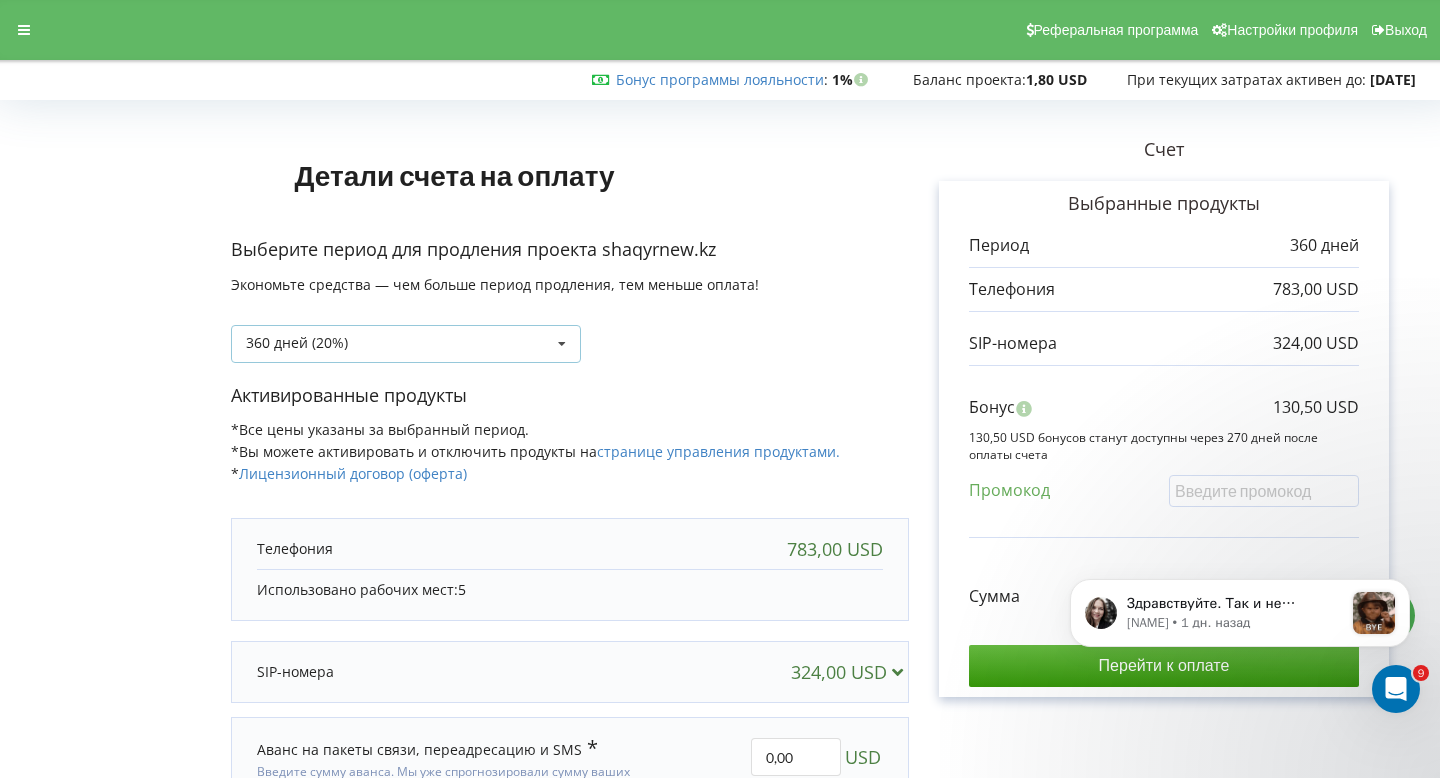 click on "360 дней
(20%)
360 дней
(20%)" at bounding box center [406, 344] 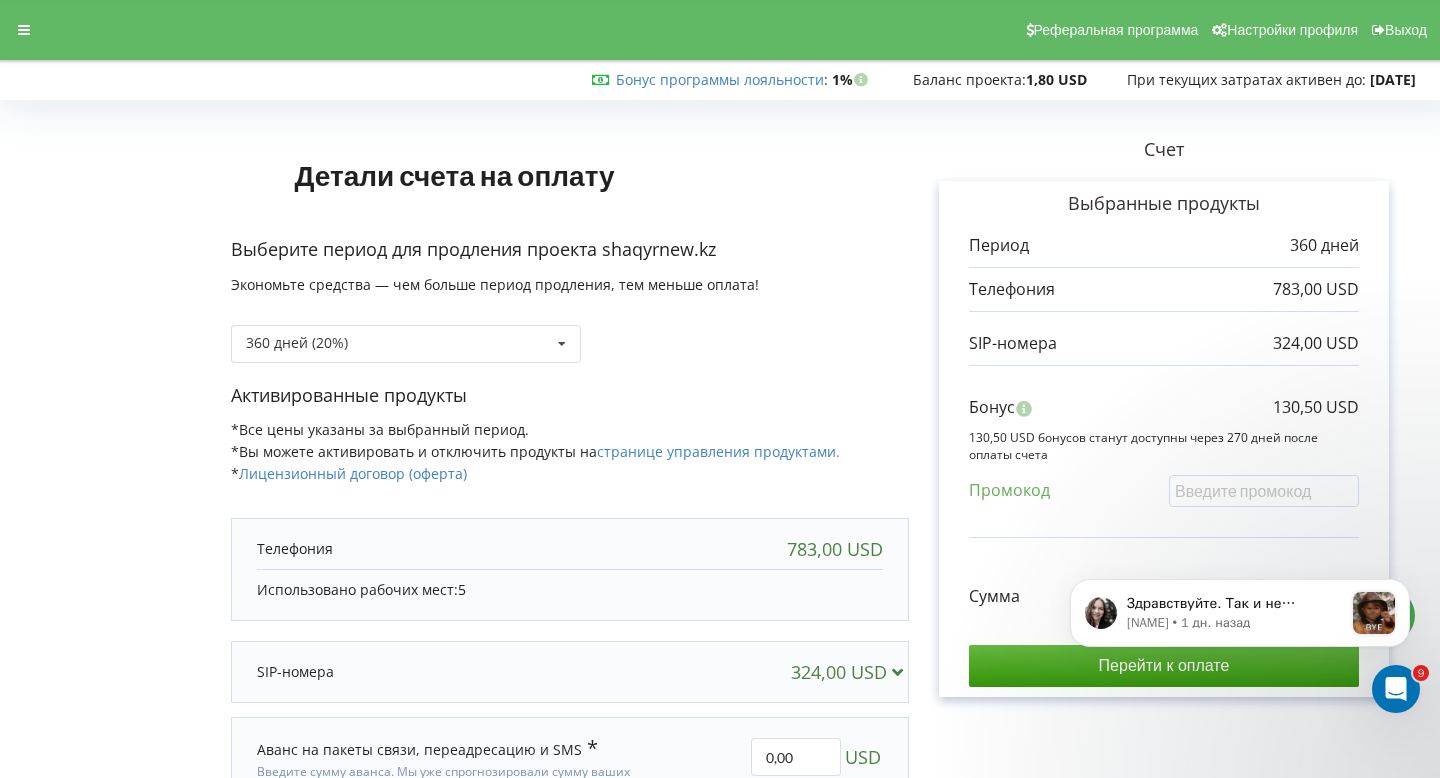 click on "360 дней
(20%)" at bounding box center [570, 329] 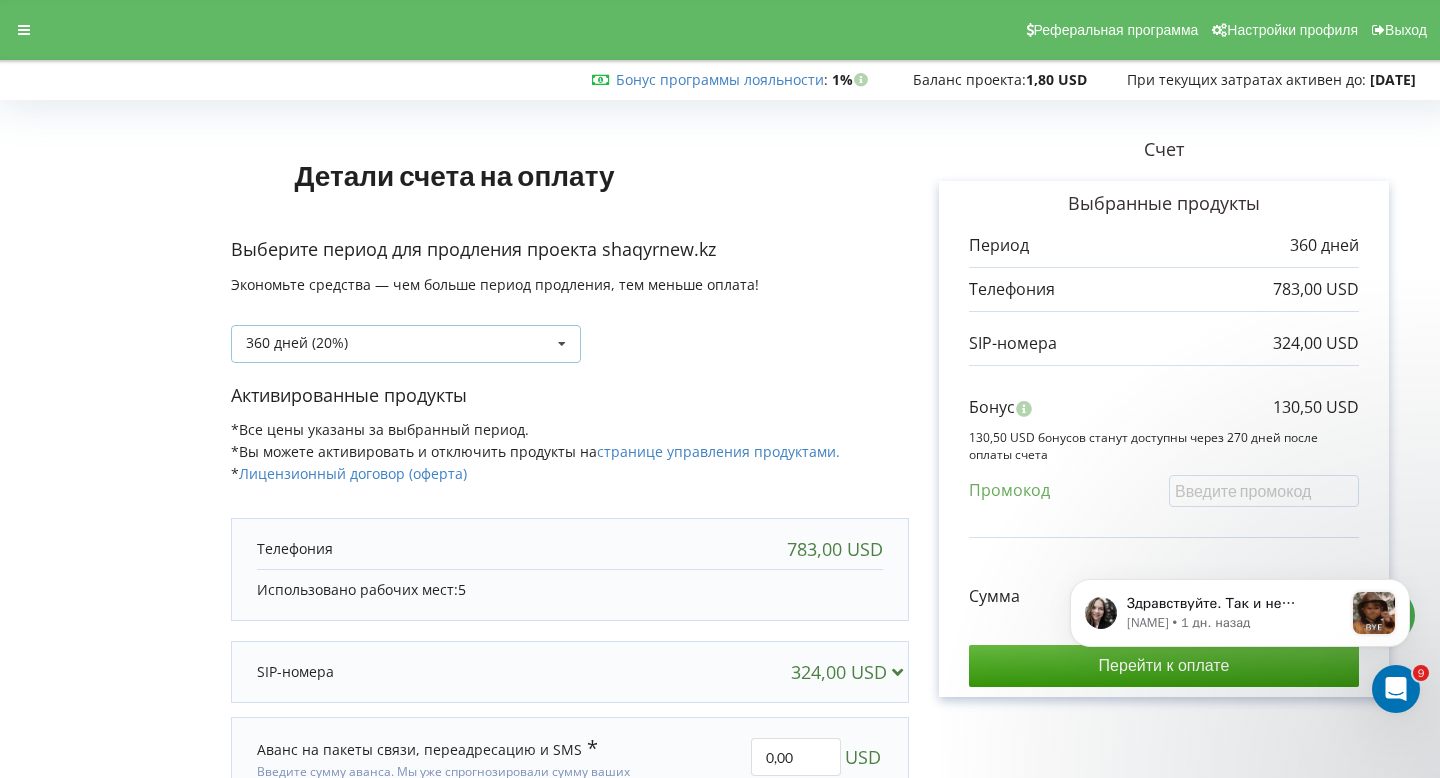 click on "360 дней
(20%)
360 дней
(20%)" at bounding box center [406, 344] 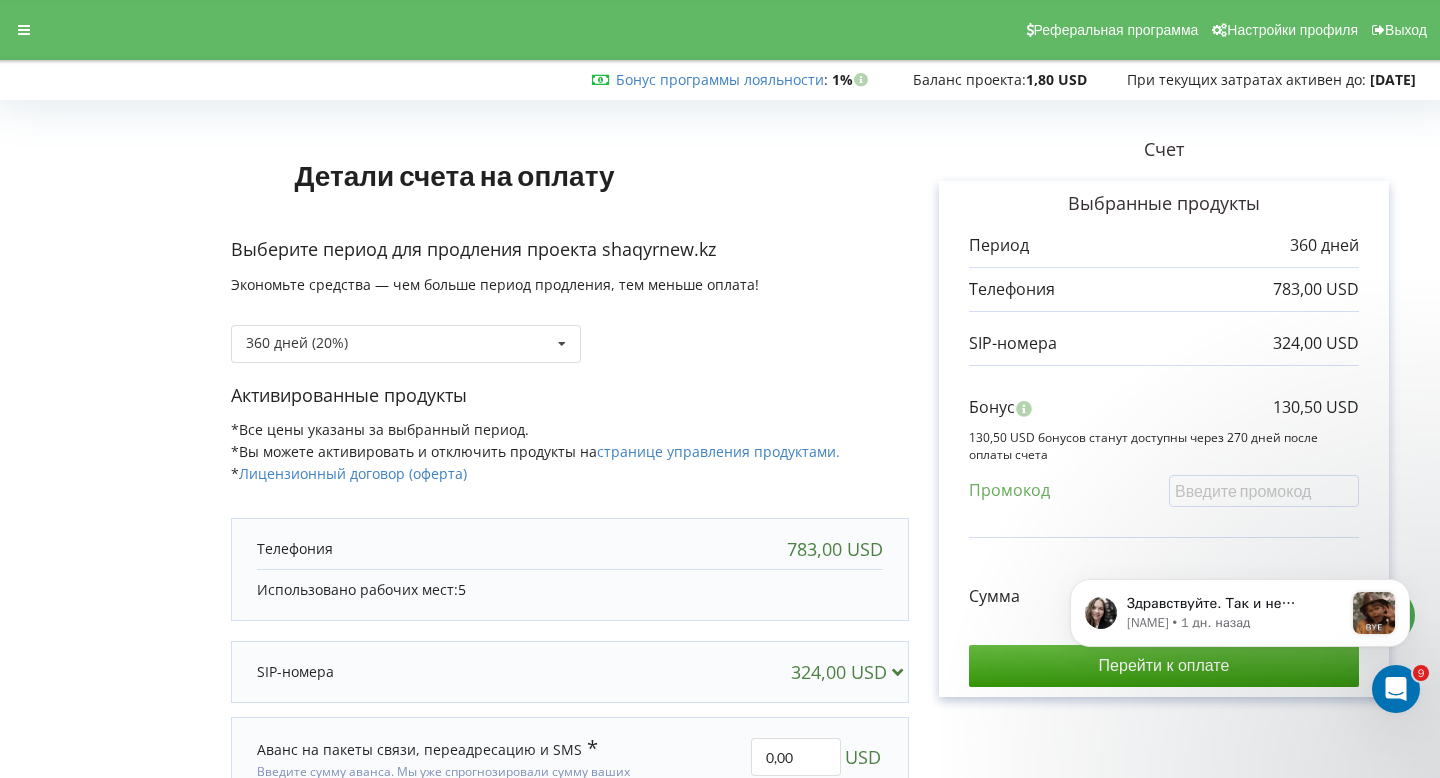 click on "360 дней
(20%)" at bounding box center [570, 329] 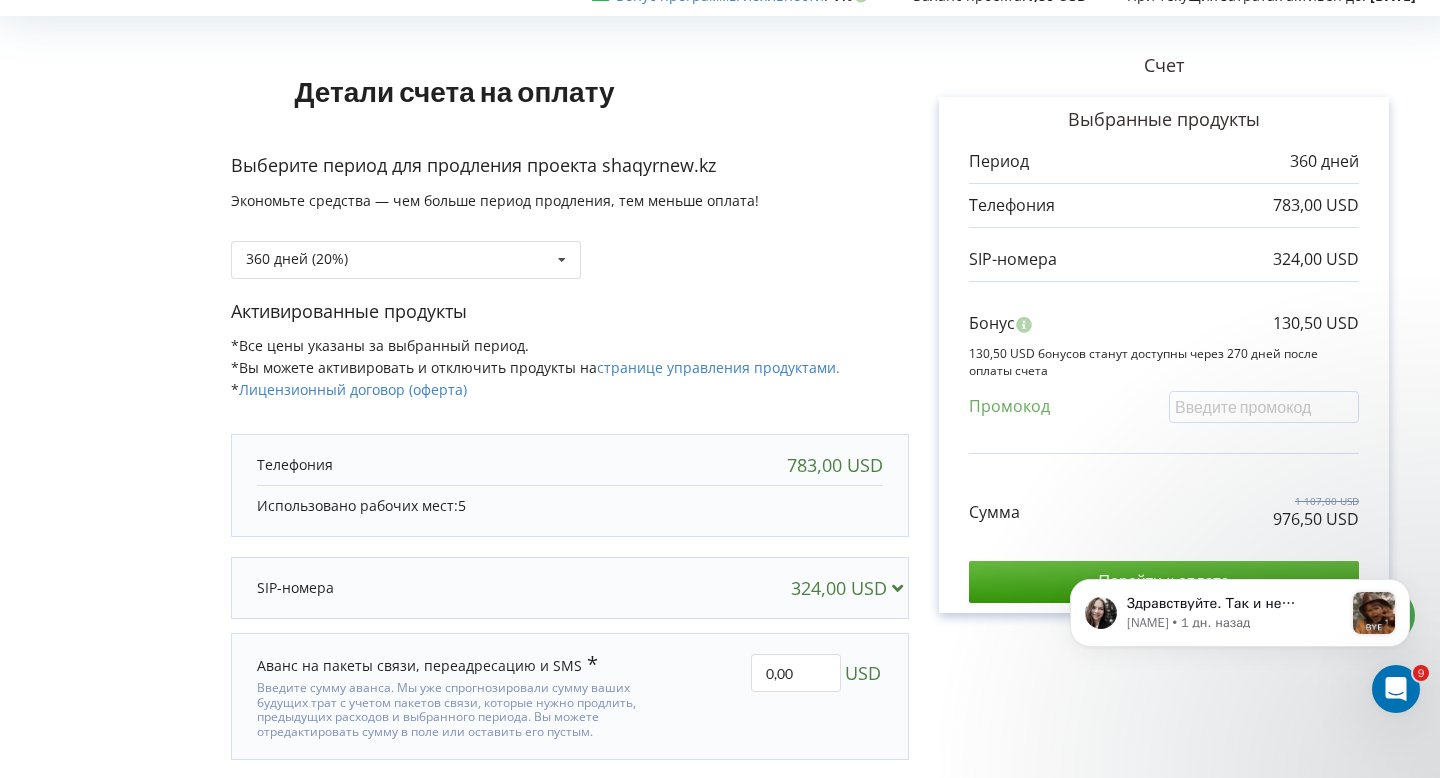 scroll, scrollTop: 0, scrollLeft: 0, axis: both 